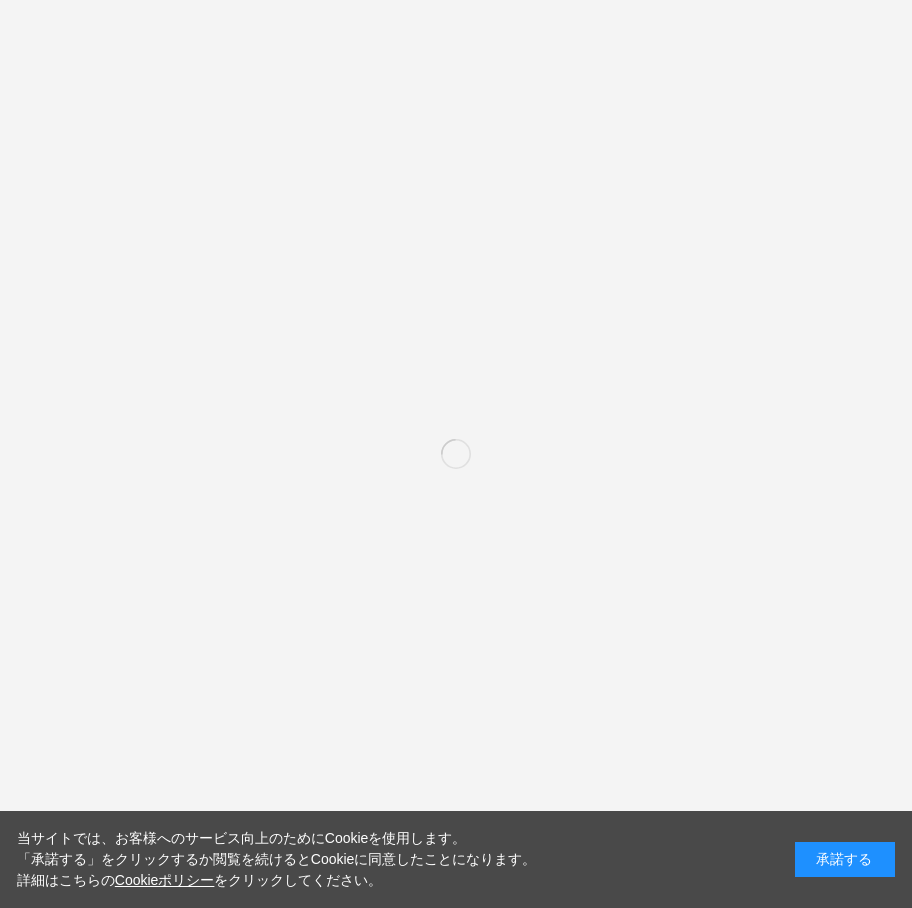 scroll, scrollTop: 0, scrollLeft: 0, axis: both 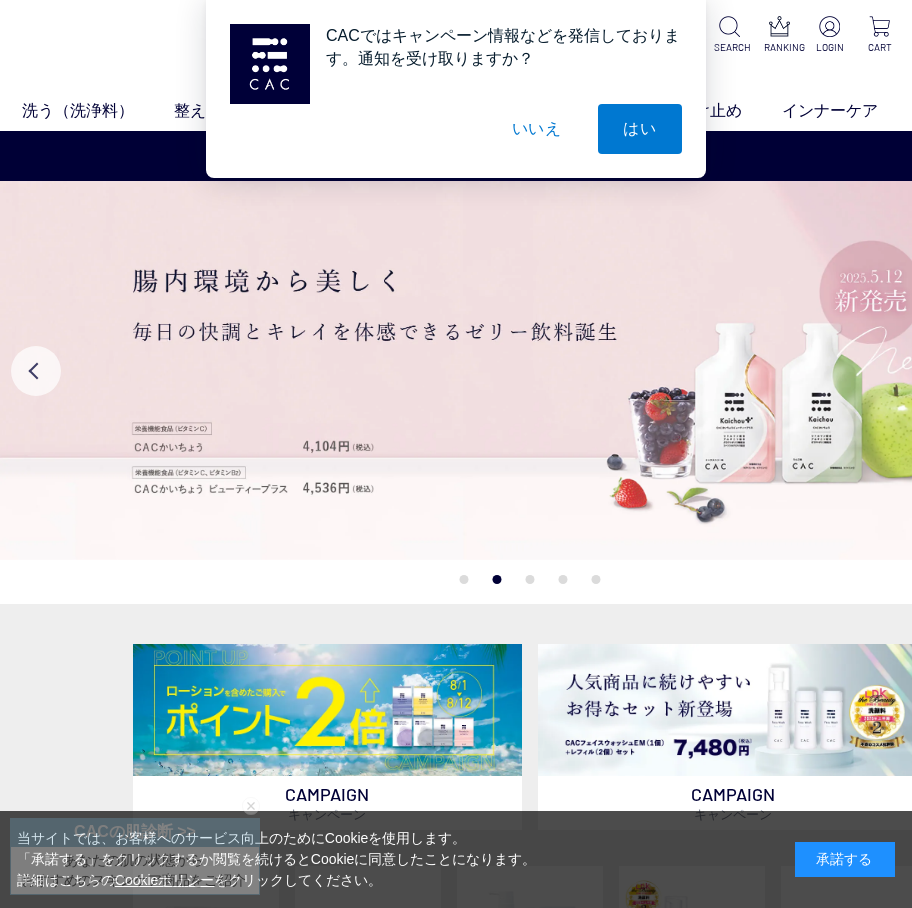 click on "いいえ" at bounding box center [537, 129] 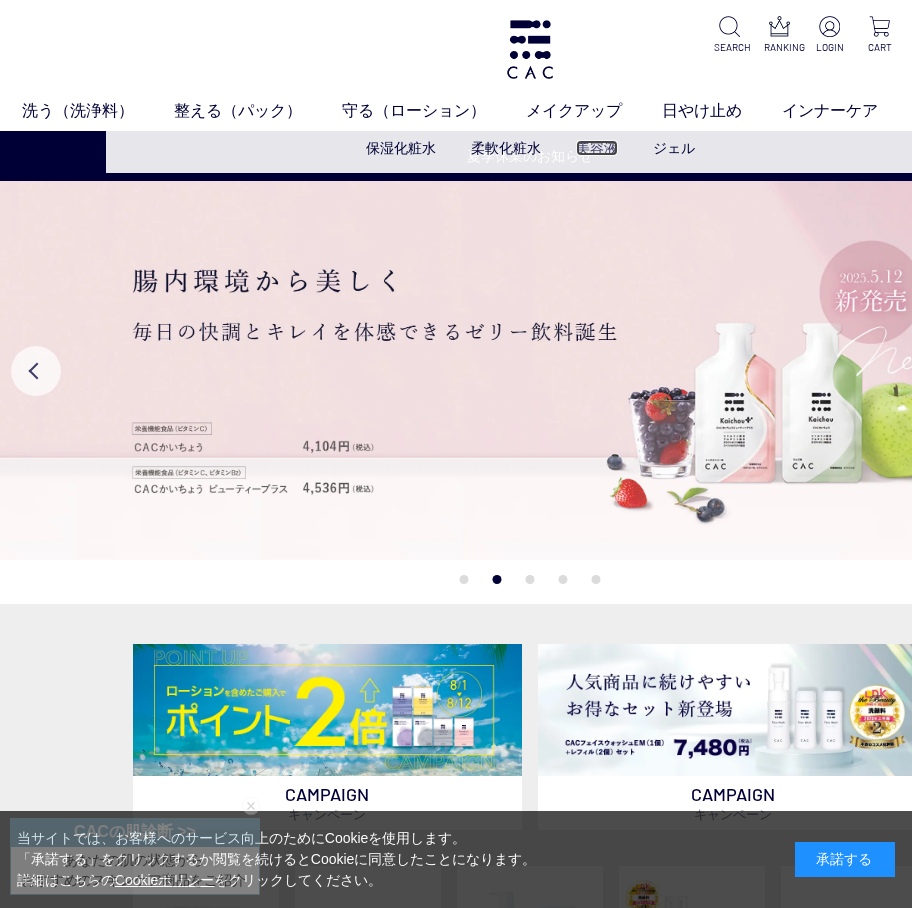 click on "美容液" at bounding box center (597, 148) 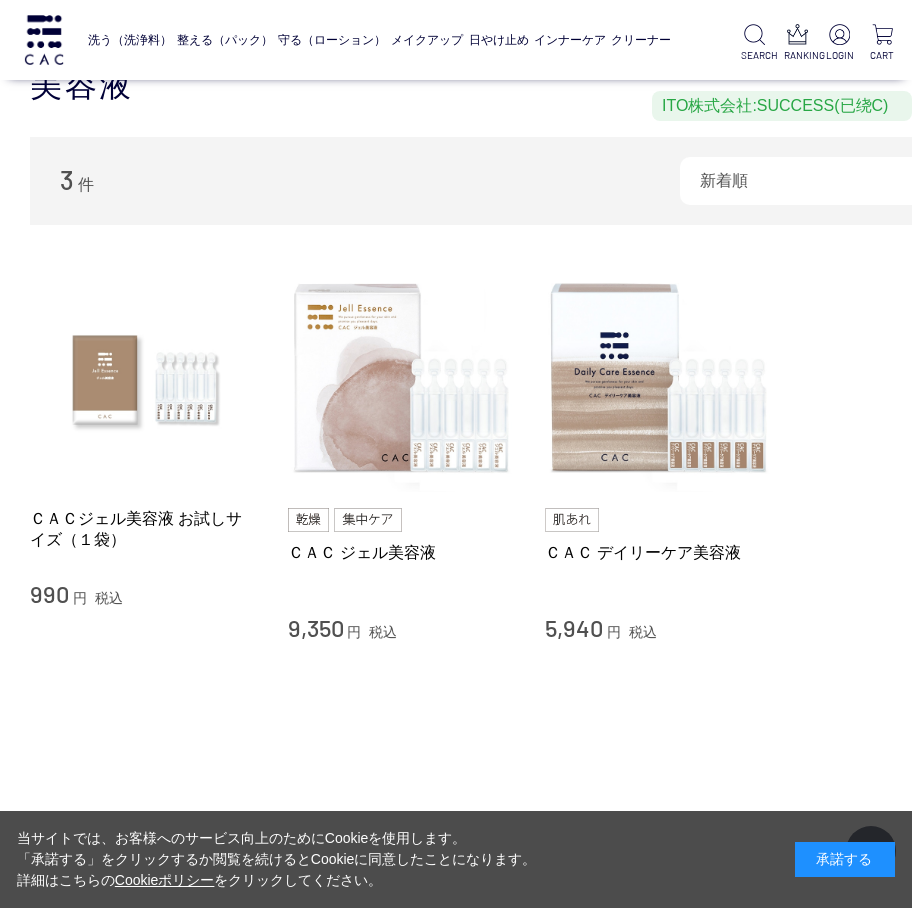 scroll, scrollTop: 600, scrollLeft: 0, axis: vertical 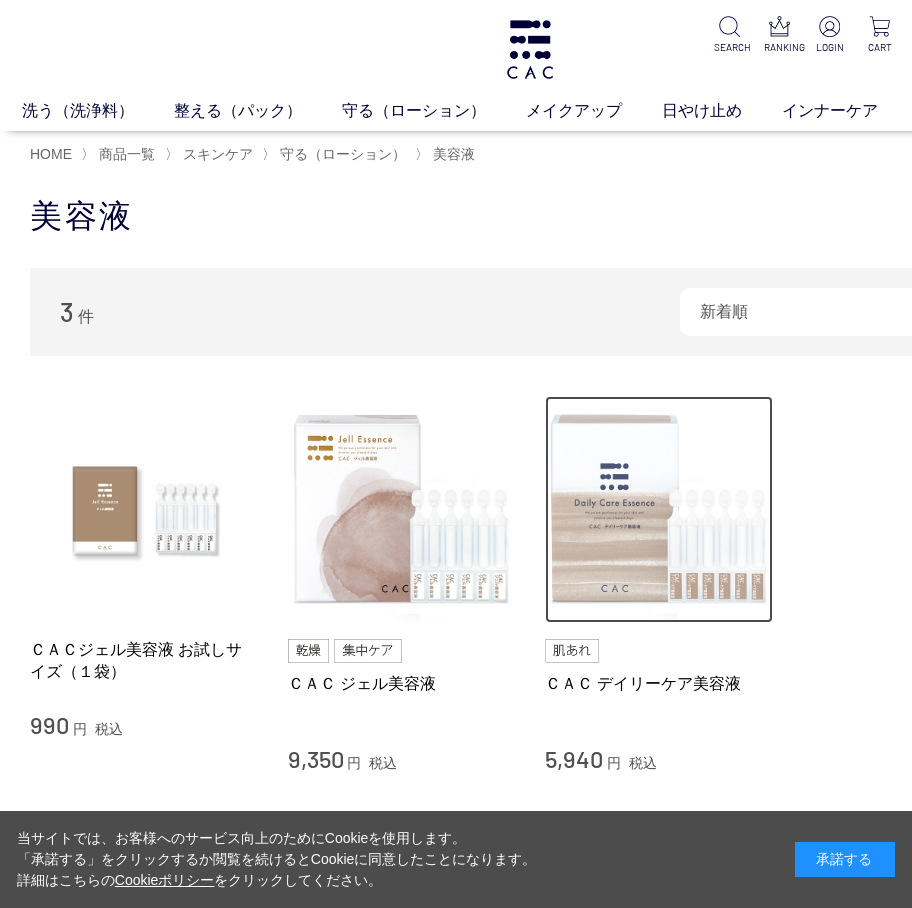 click at bounding box center [659, 510] 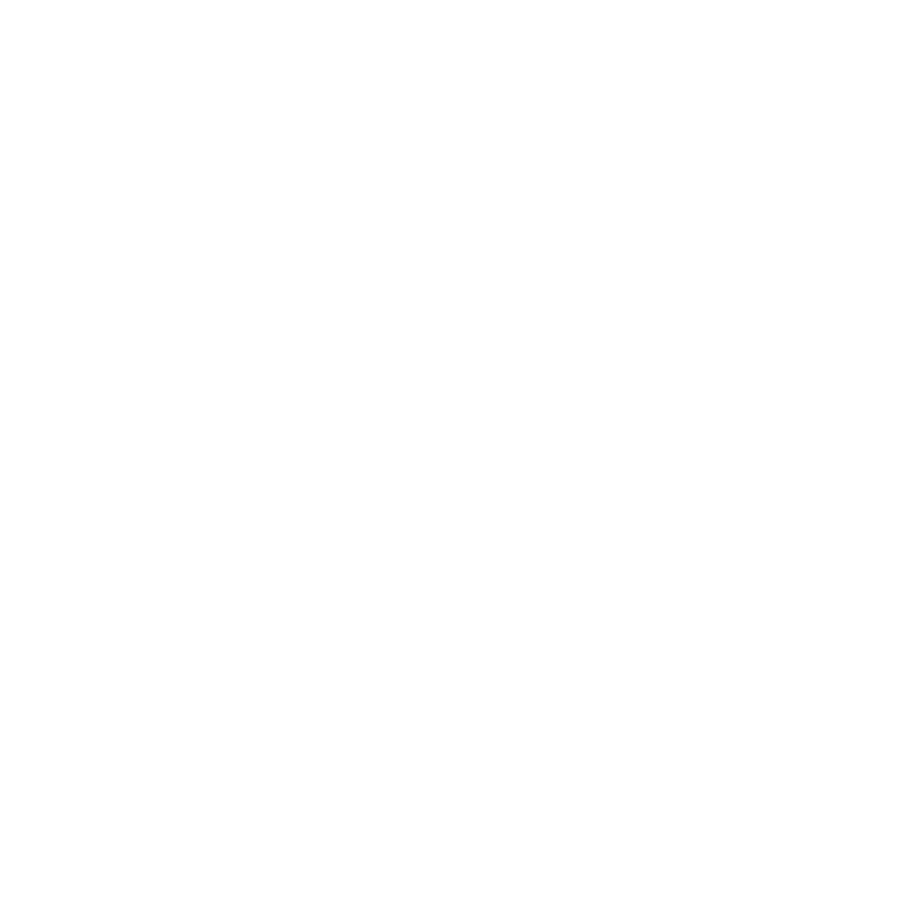 scroll, scrollTop: 0, scrollLeft: 0, axis: both 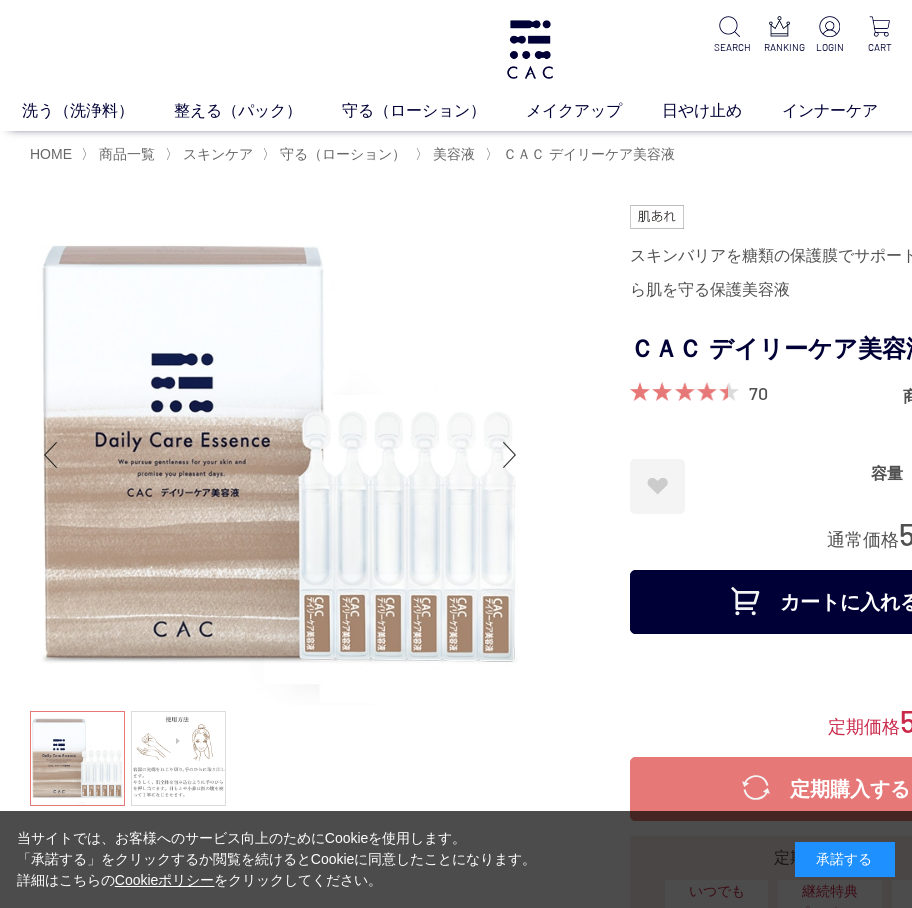 click on "カートに入れる" at bounding box center (830, 602) 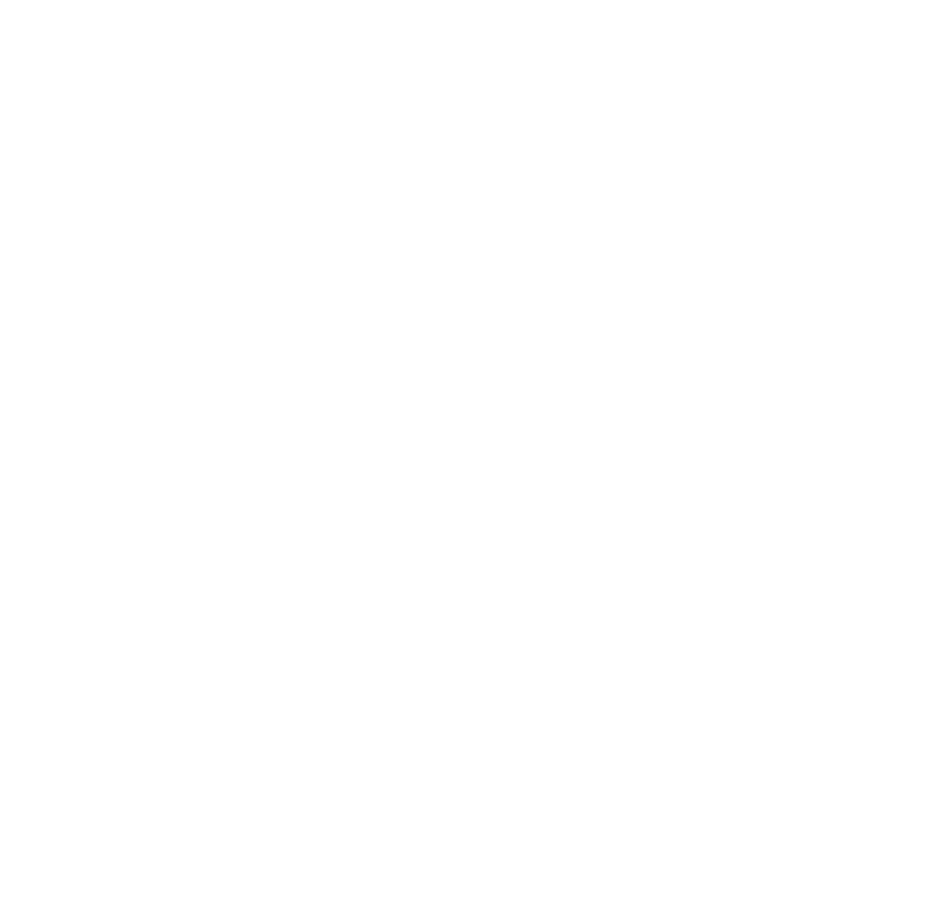 scroll, scrollTop: 0, scrollLeft: 0, axis: both 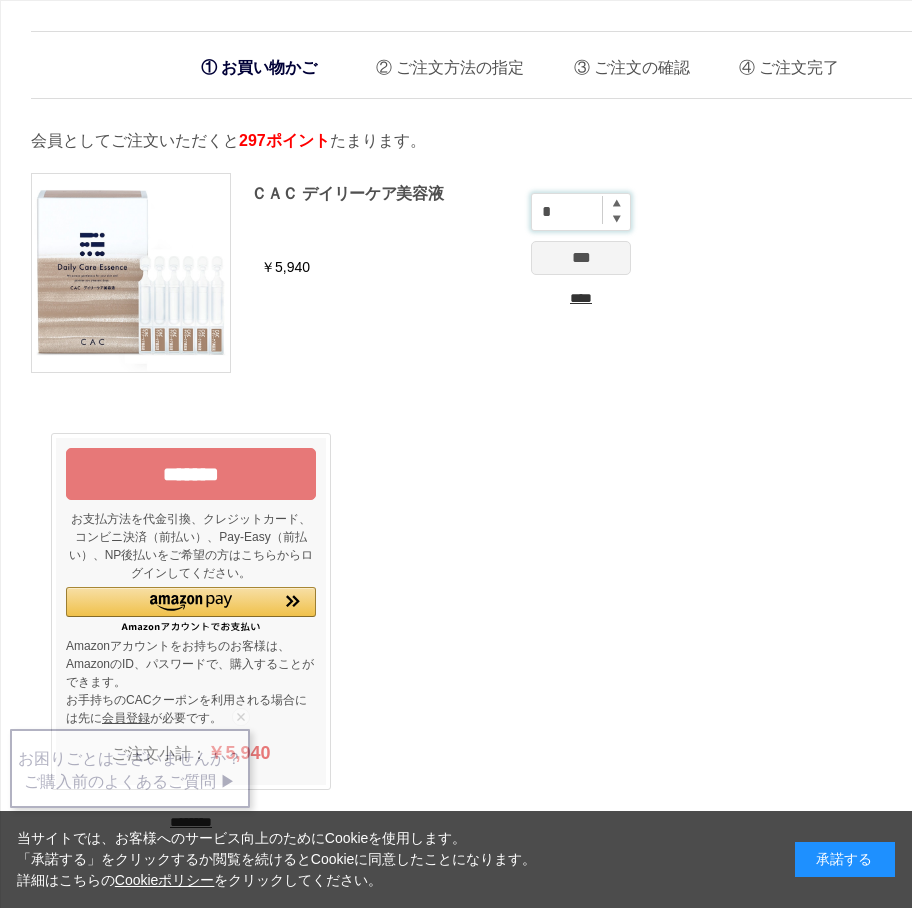 click on "*" at bounding box center [581, 212] 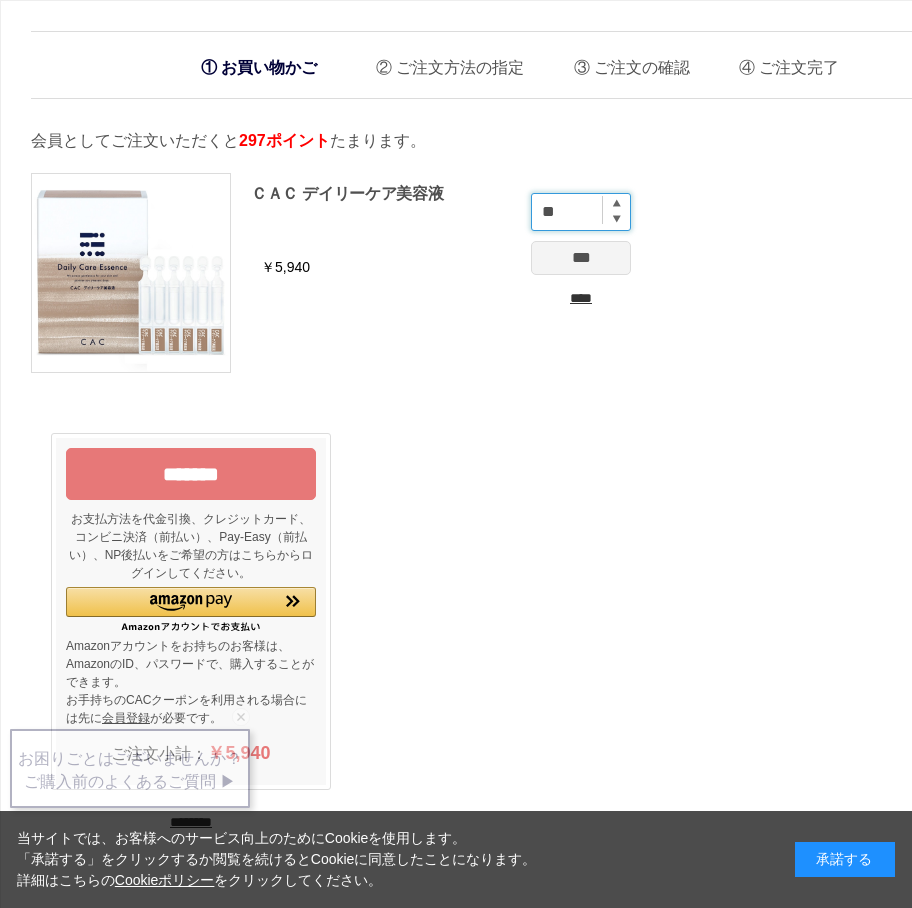 type on "**" 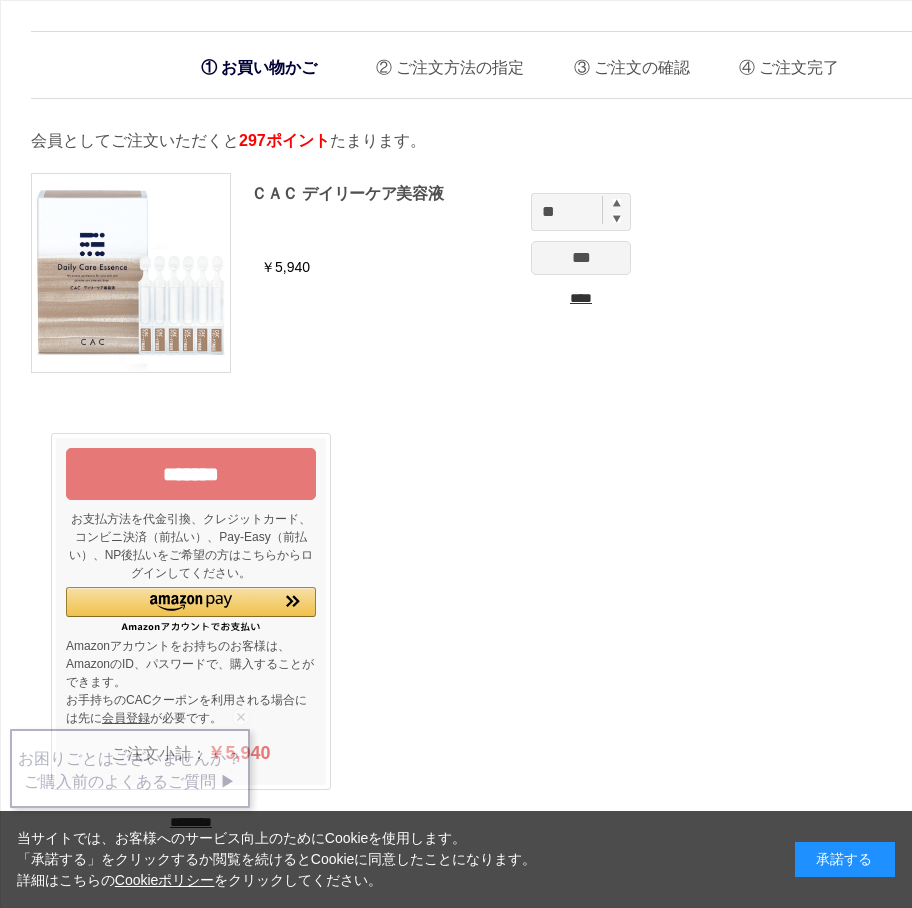 click on "**
***
****" at bounding box center (581, 251) 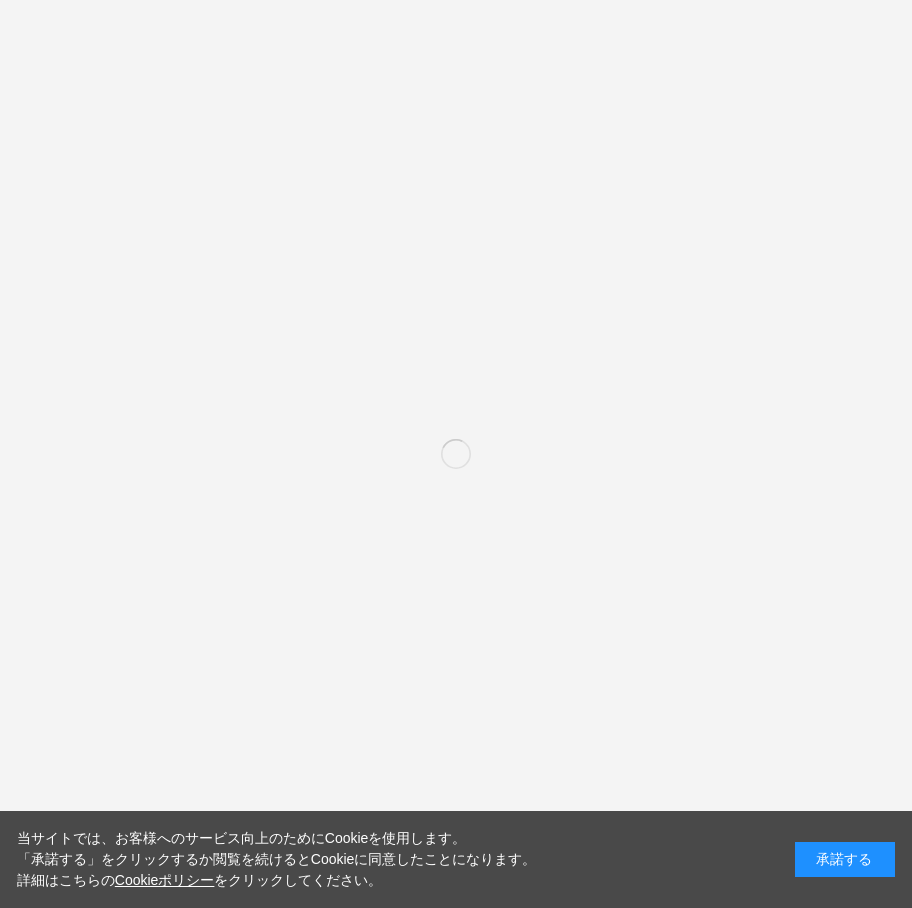 scroll, scrollTop: 0, scrollLeft: 0, axis: both 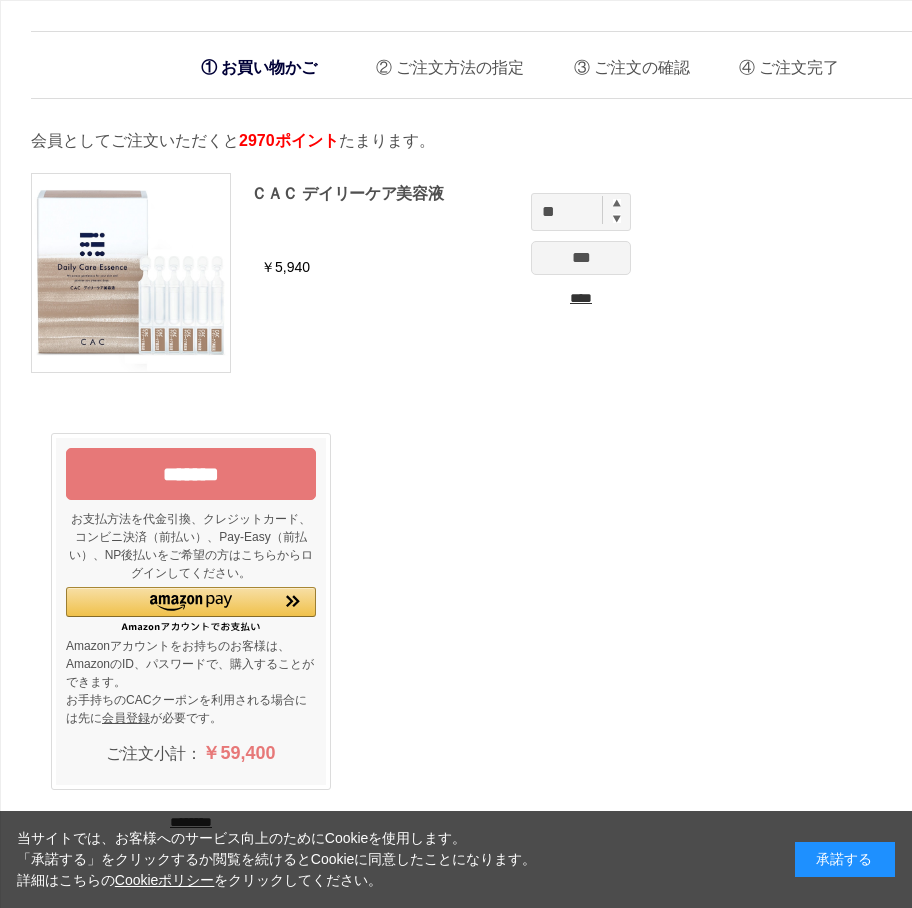 click on "*******" at bounding box center [191, 474] 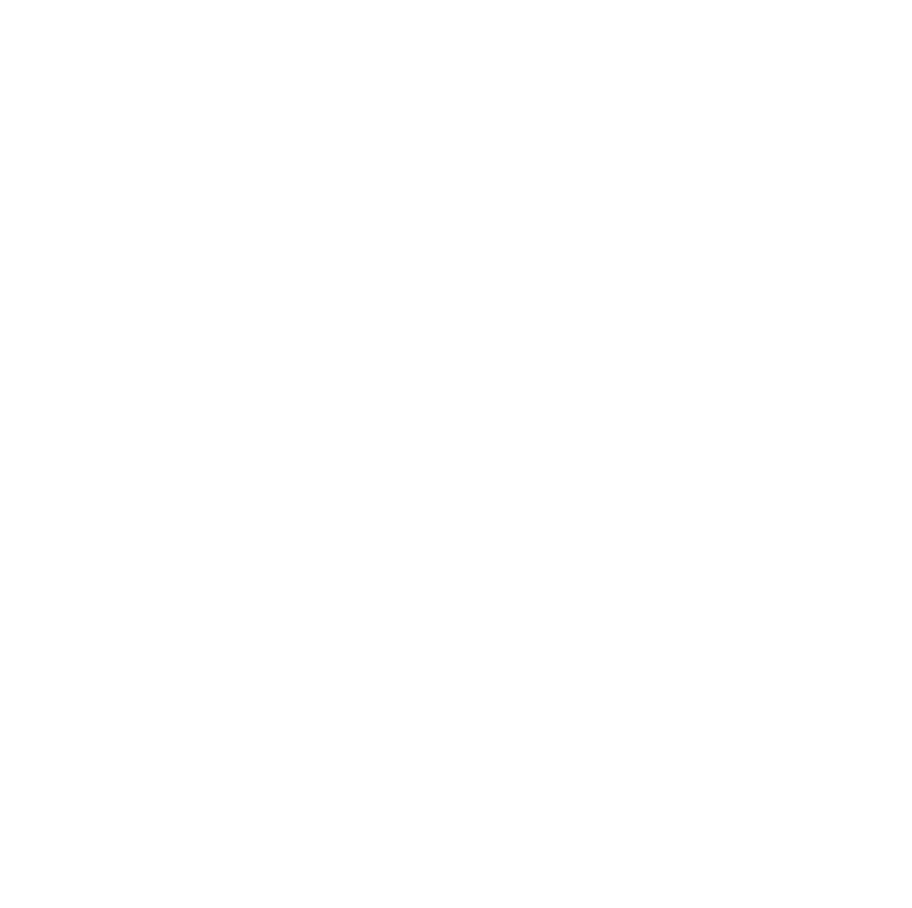 scroll, scrollTop: 0, scrollLeft: 0, axis: both 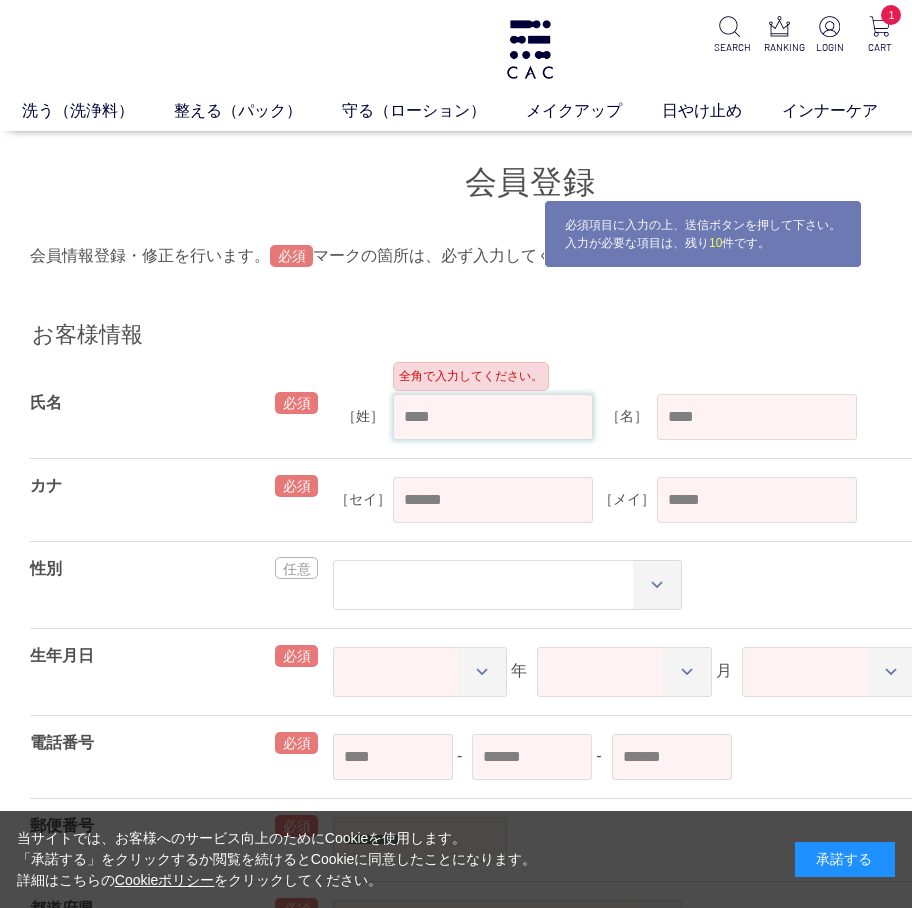 click at bounding box center (493, 417) 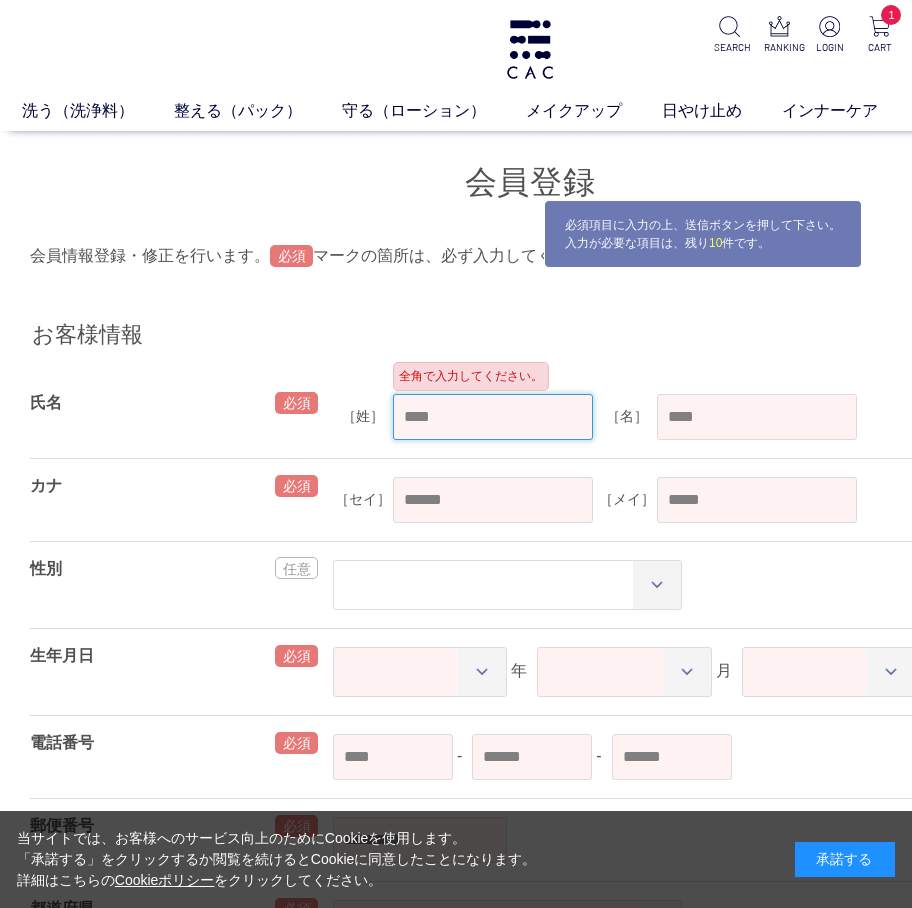 paste on "**" 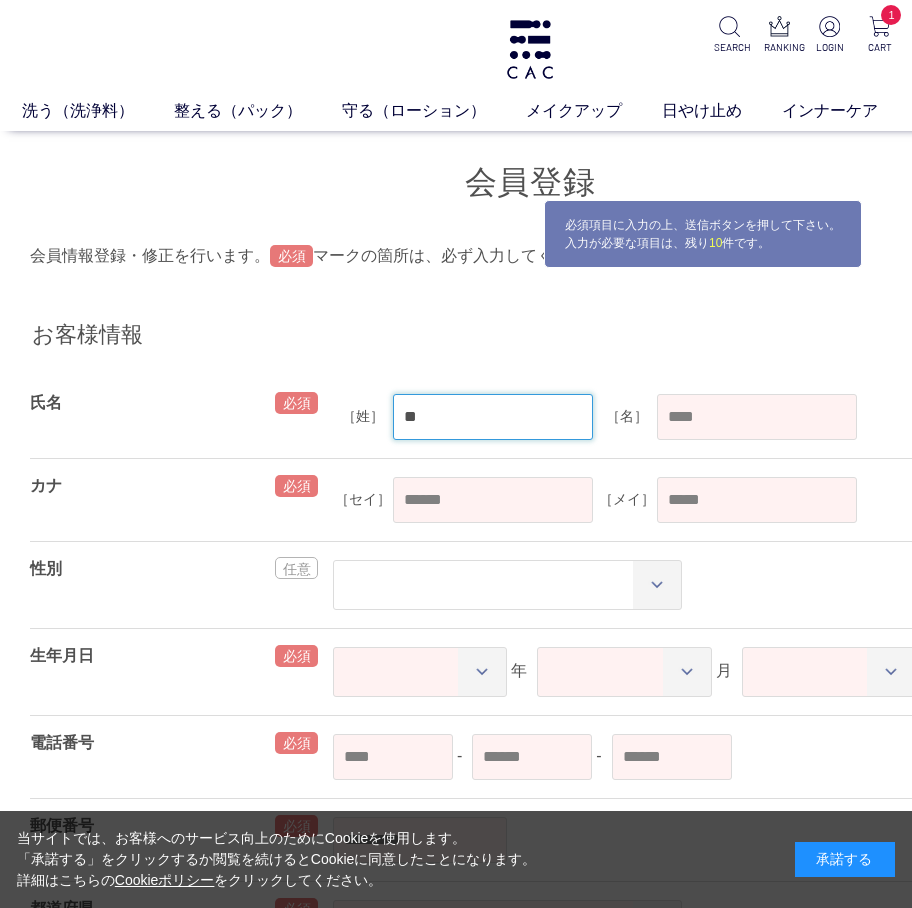 type on "**" 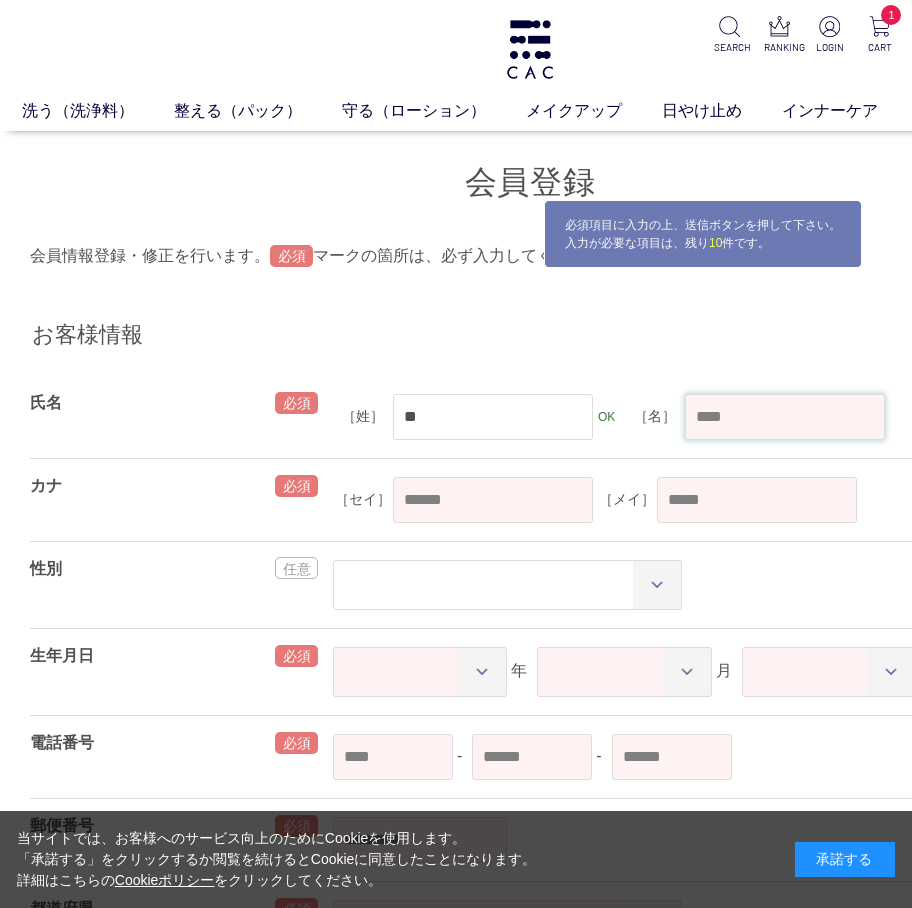click at bounding box center (785, 417) 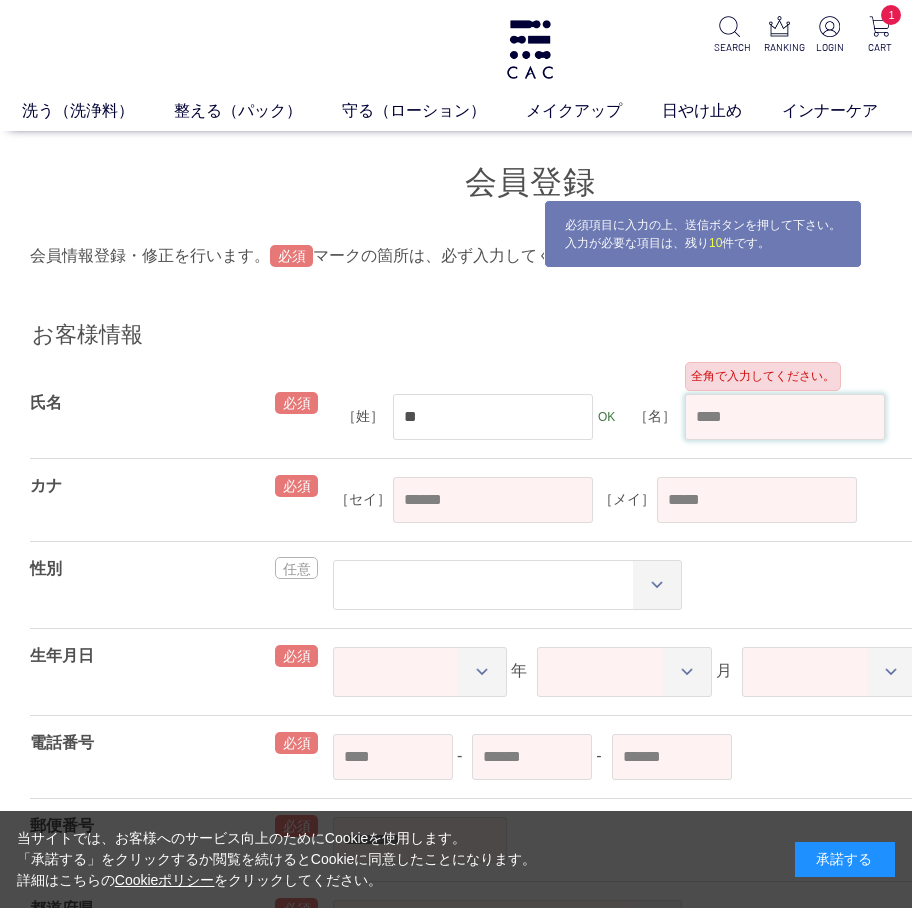 paste on "*" 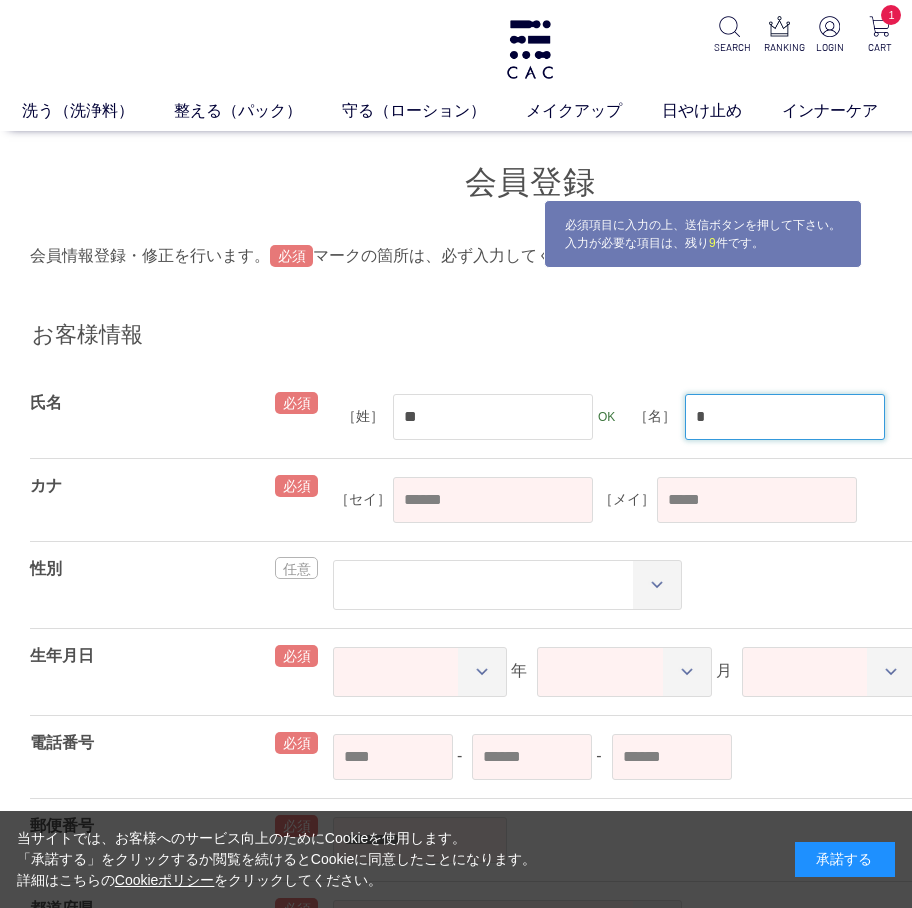 type on "*" 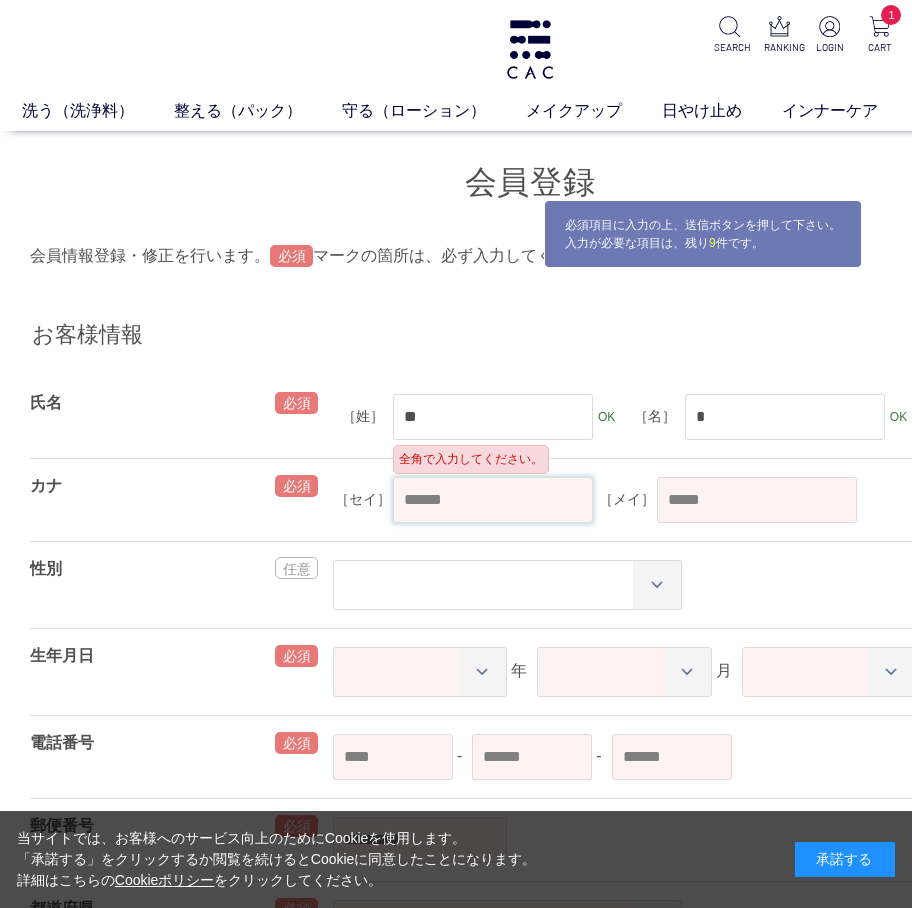 click at bounding box center [493, 500] 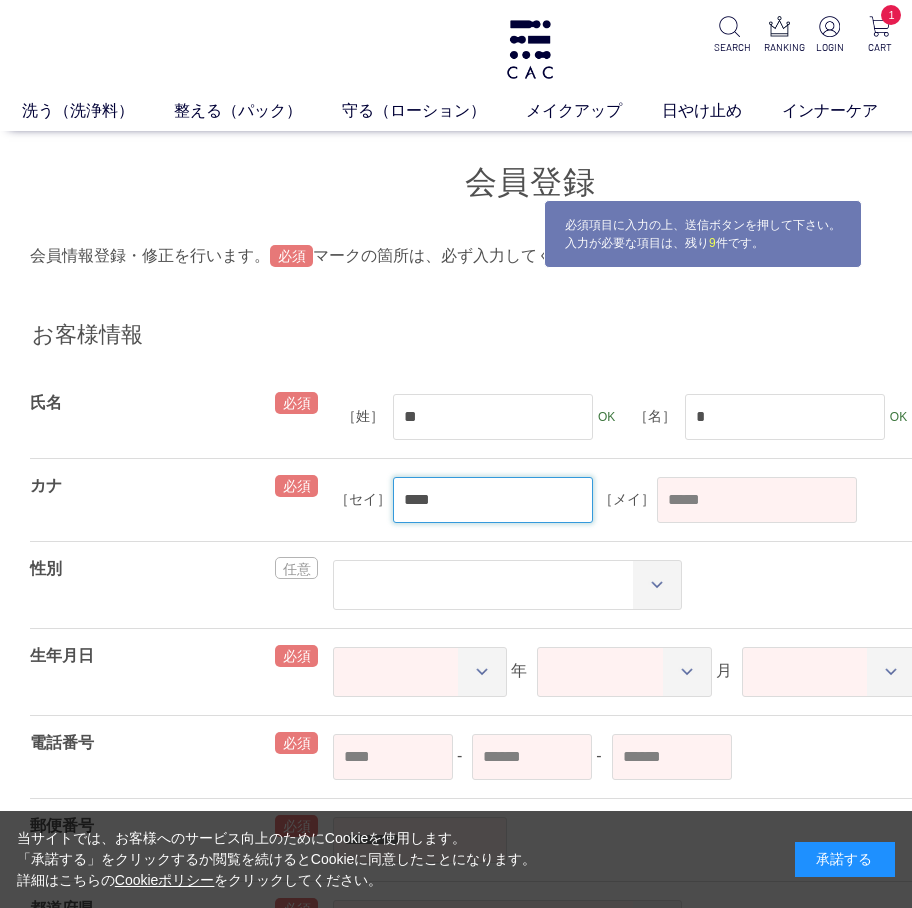 type on "****" 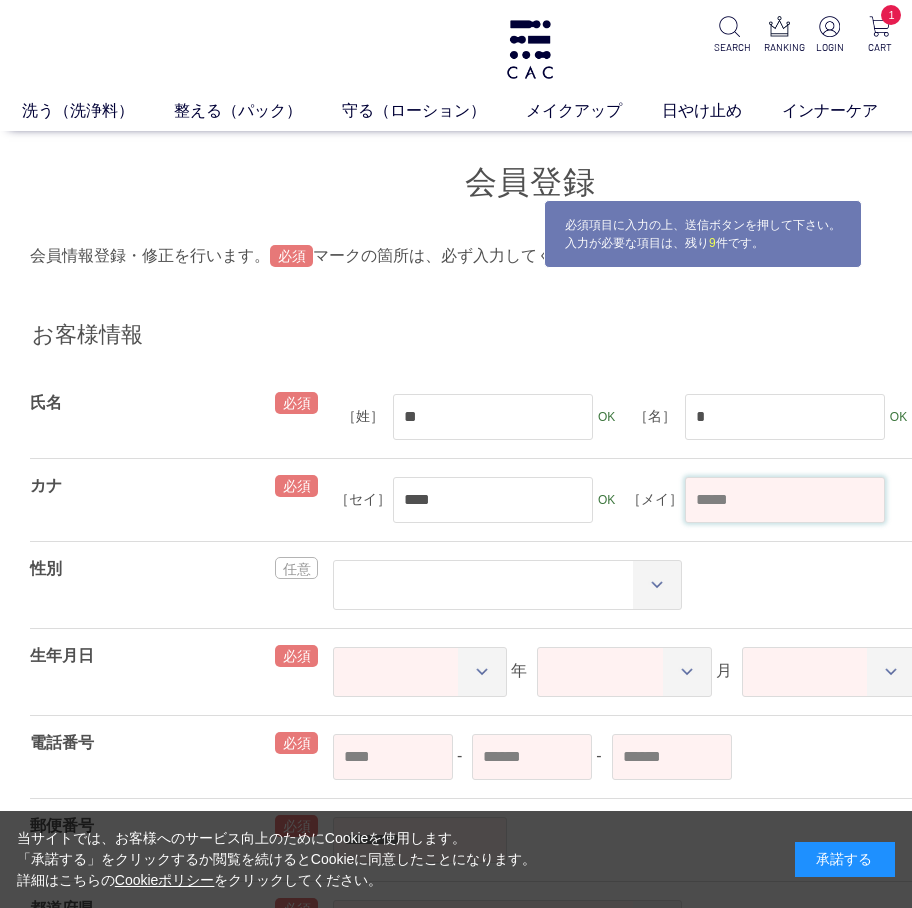 click at bounding box center [785, 500] 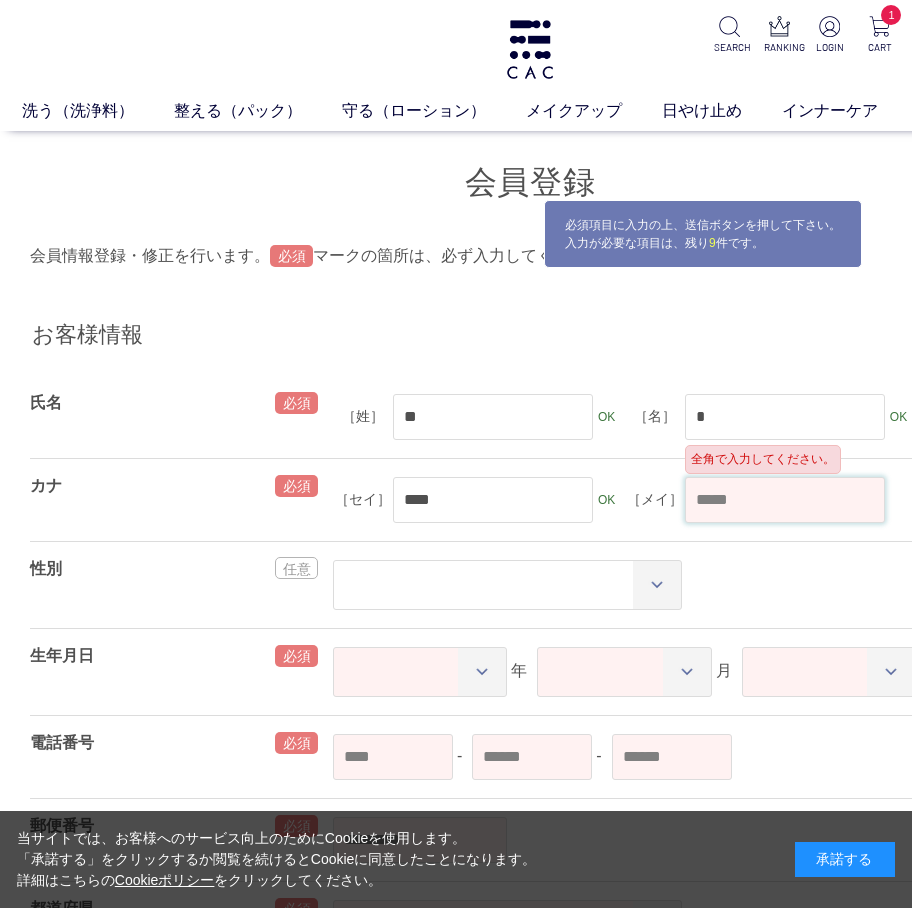 paste on "**" 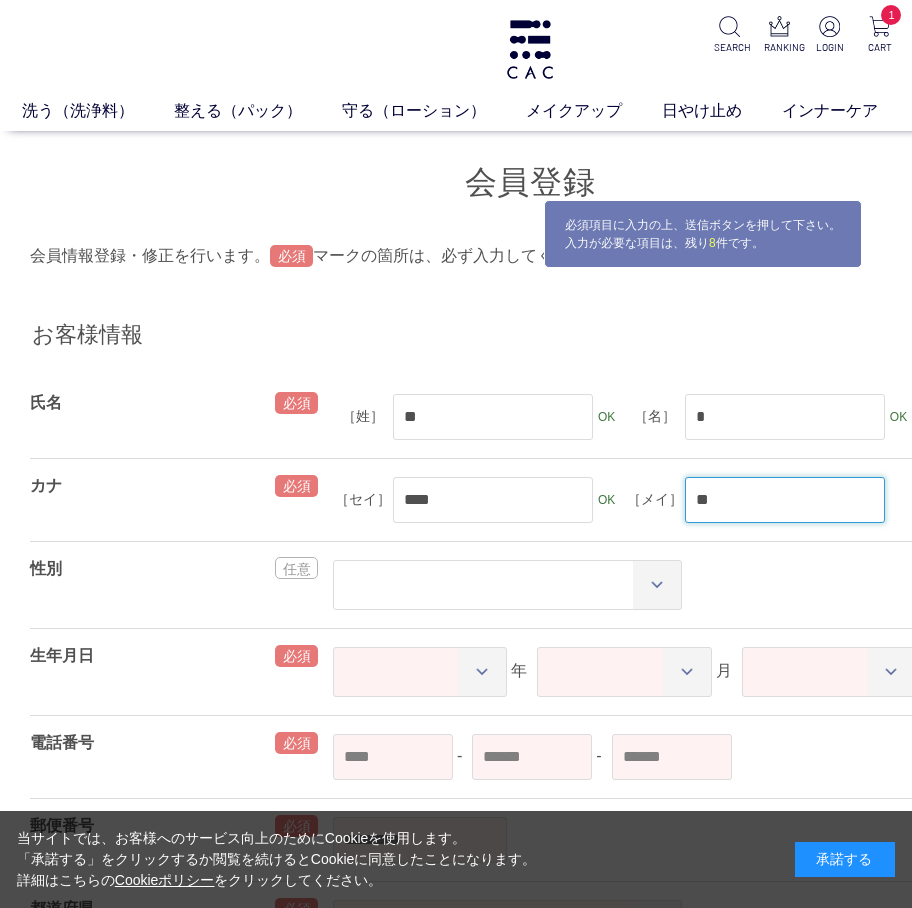 type on "**" 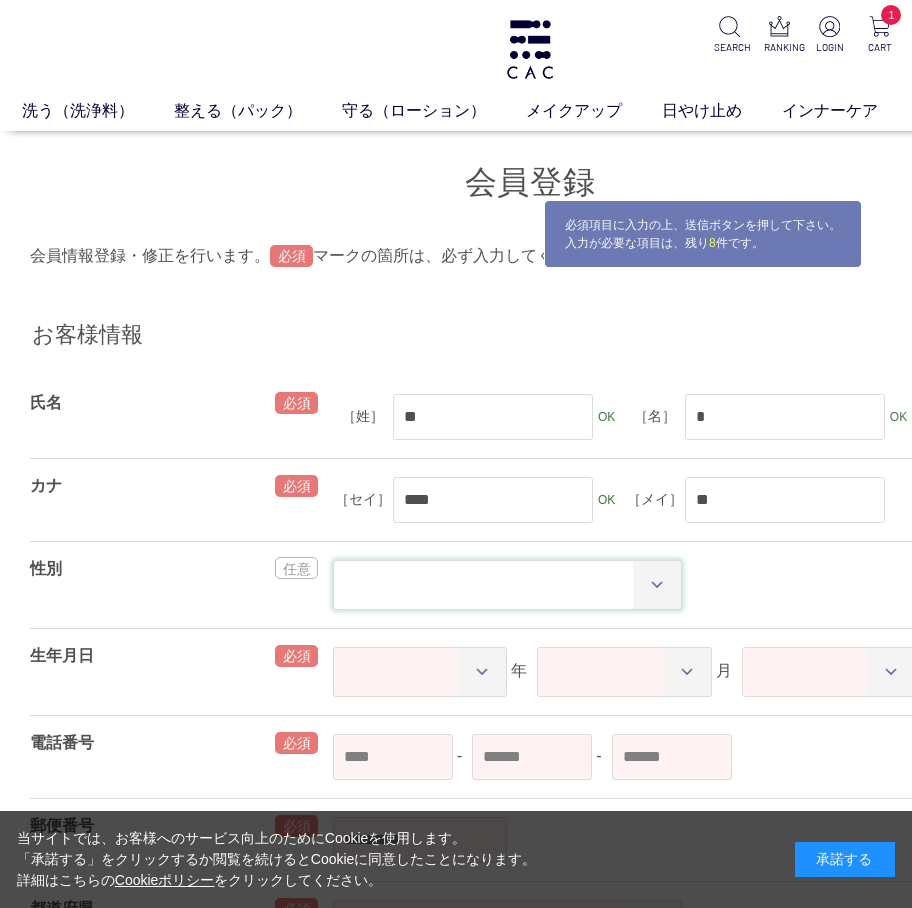 click on "** ** *****" at bounding box center (507, 585) 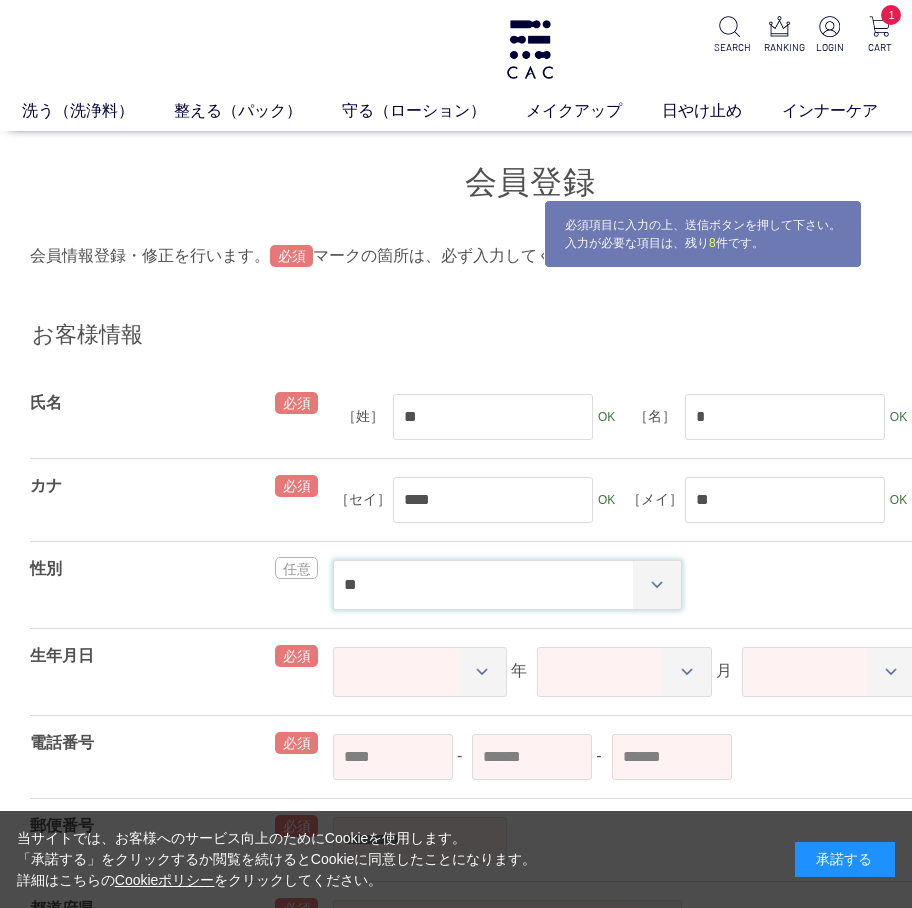 click on "** ** *****" at bounding box center (507, 585) 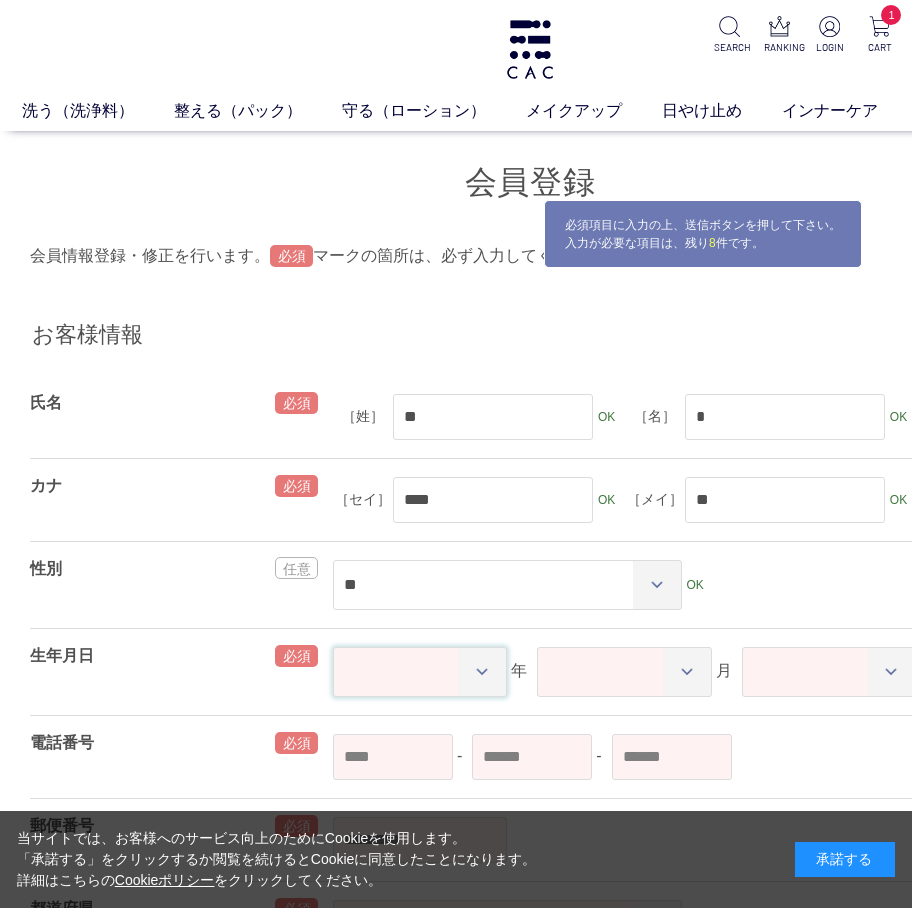 click on "**** **** **** **** **** **** **** **** **** **** **** **** **** **** **** **** **** **** **** **** **** **** **** **** **** **** **** **** **** **** **** **** **** **** **** **** **** **** **** **** **** **** **** **** **** **** **** **** **** **** **** **** **** **** **** **** **** **** **** **** **** **** **** **** **** **** **** **** **** **** **** **** **** **** **** **** **** **** **** **** **** **** **** **** **** **** **** **** **** **** **** **** **** **** **** **** **** **** **** **** **** **** **** **** **** **** **** **** **** **** **** **** **** **** ****" at bounding box center (420, 672) 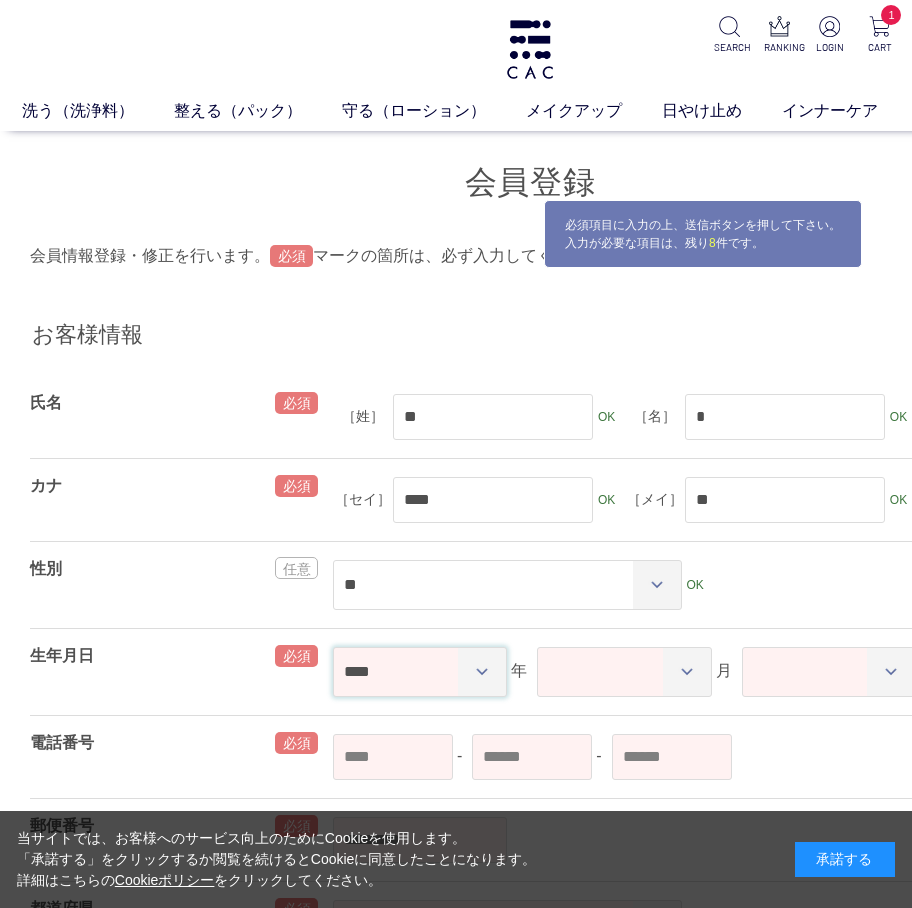click on "**** **** **** **** **** **** **** **** **** **** **** **** **** **** **** **** **** **** **** **** **** **** **** **** **** **** **** **** **** **** **** **** **** **** **** **** **** **** **** **** **** **** **** **** **** **** **** **** **** **** **** **** **** **** **** **** **** **** **** **** **** **** **** **** **** **** **** **** **** **** **** **** **** **** **** **** **** **** **** **** **** **** **** **** **** **** **** **** **** **** **** **** **** **** **** **** **** **** **** **** **** **** **** **** **** **** **** **** **** **** **** **** **** **** ****" at bounding box center (420, 672) 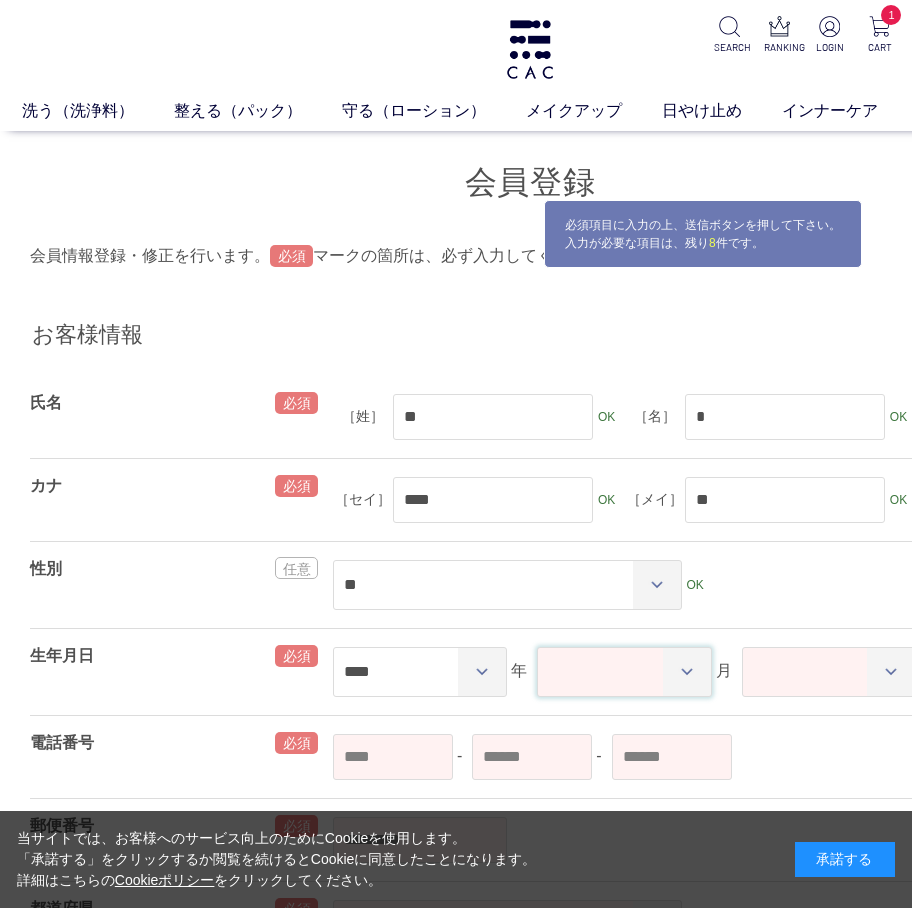 click on "** ** ** ** ** ** ** ** ** ** ** **" at bounding box center [624, 672] 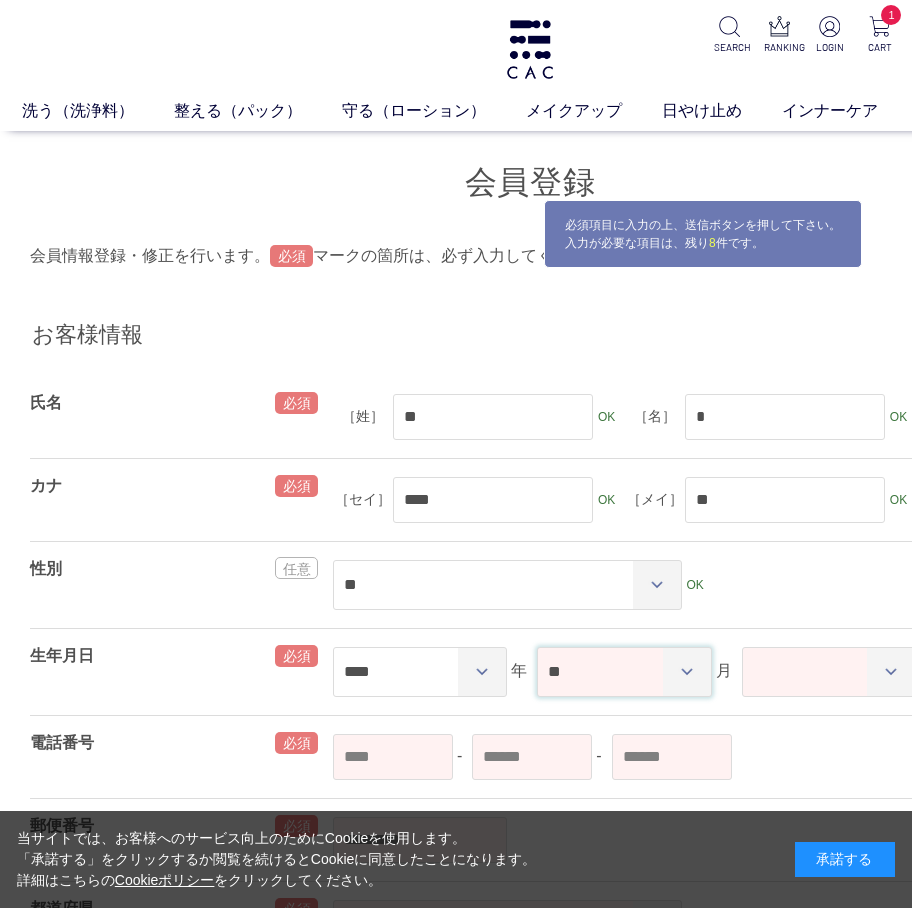 click on "** ** ** ** ** ** ** ** ** ** ** **" at bounding box center [624, 672] 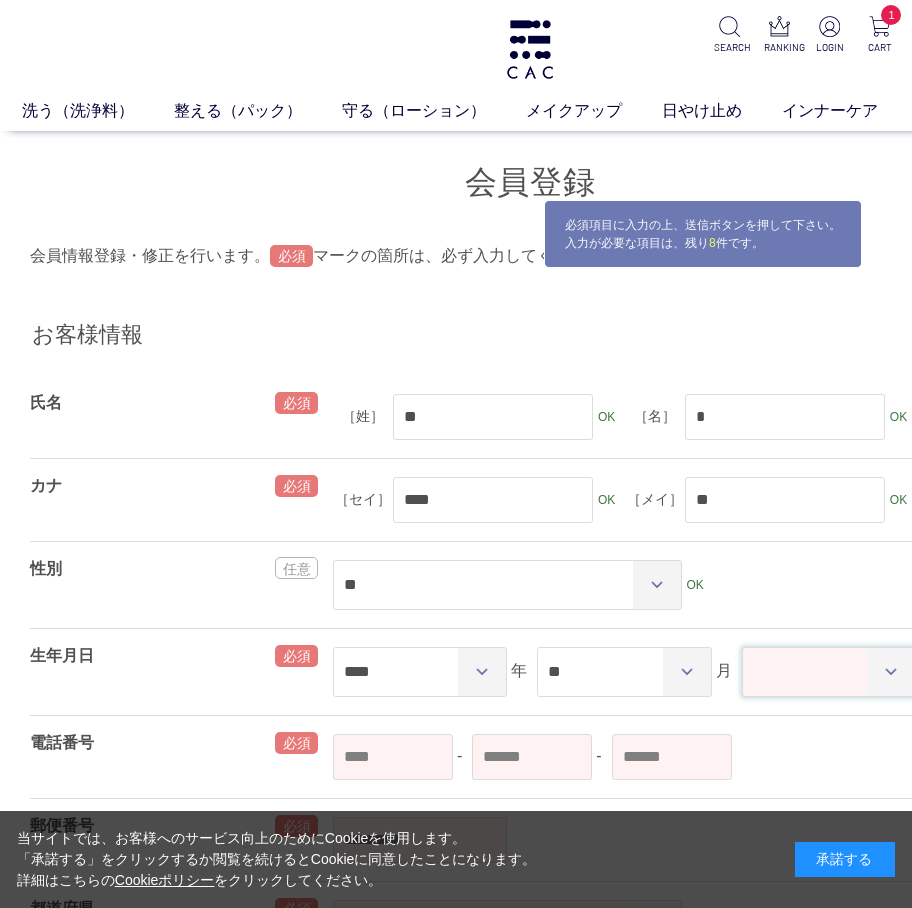 click on "** ** ** ** ** ** ** ** ** ** ** ** ** ** ** ** ** ** ** ** ** ** ** ** ** ** ** ** ** ** **" at bounding box center (829, 672) 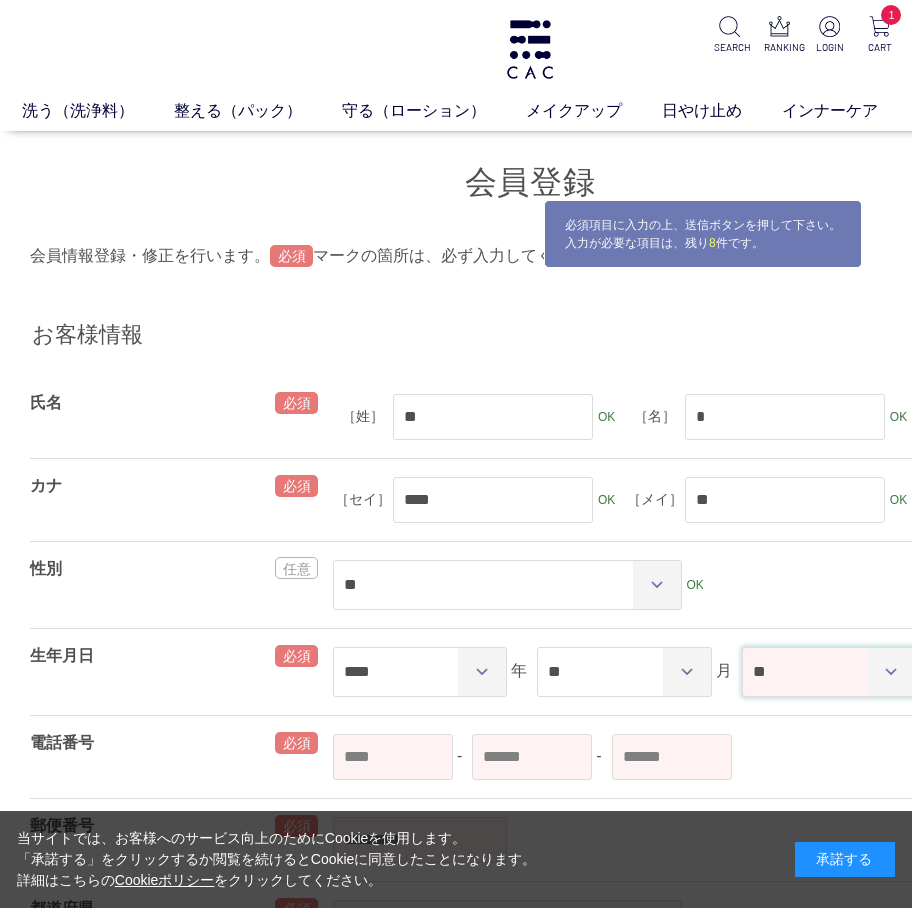 click on "** ** ** ** ** ** ** ** ** ** ** ** ** ** ** ** ** ** ** ** ** ** ** ** ** ** ** ** ** ** **" at bounding box center [829, 672] 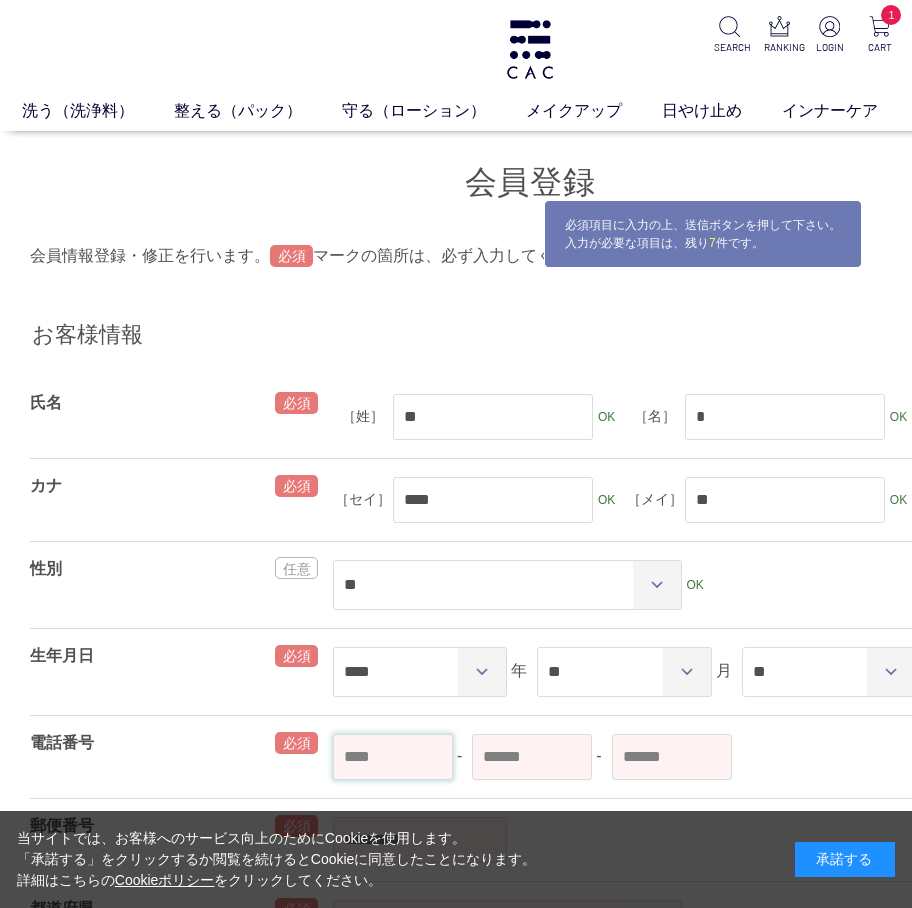 click at bounding box center [393, 757] 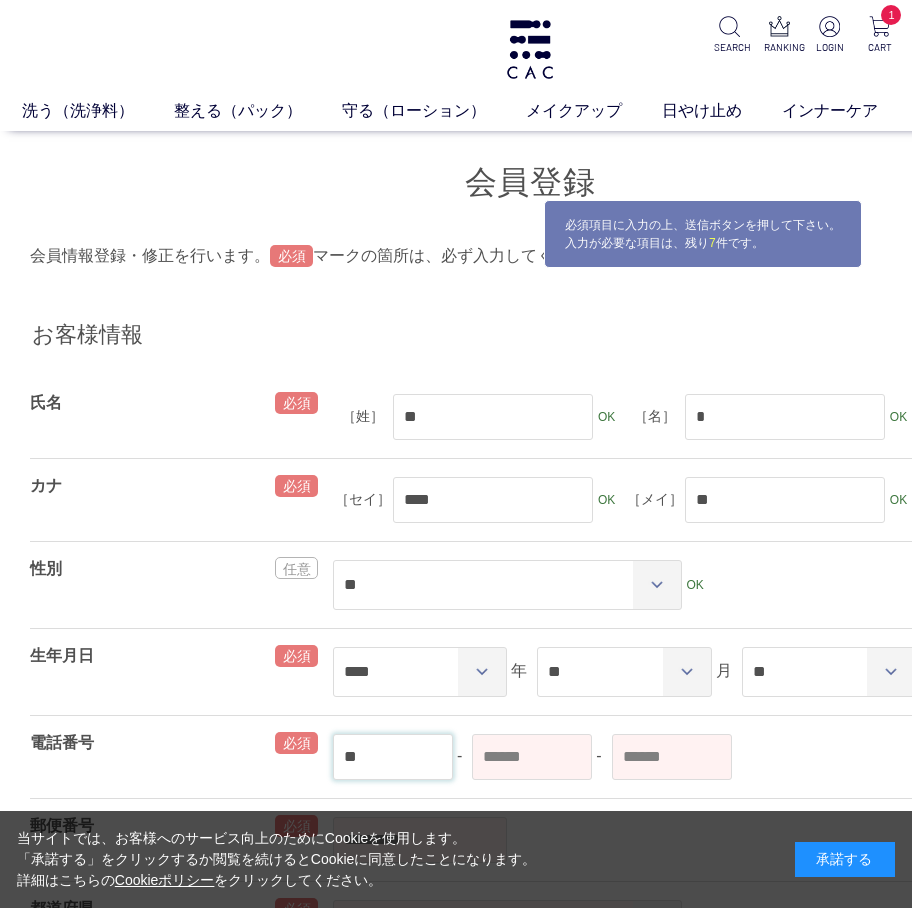 type on "**" 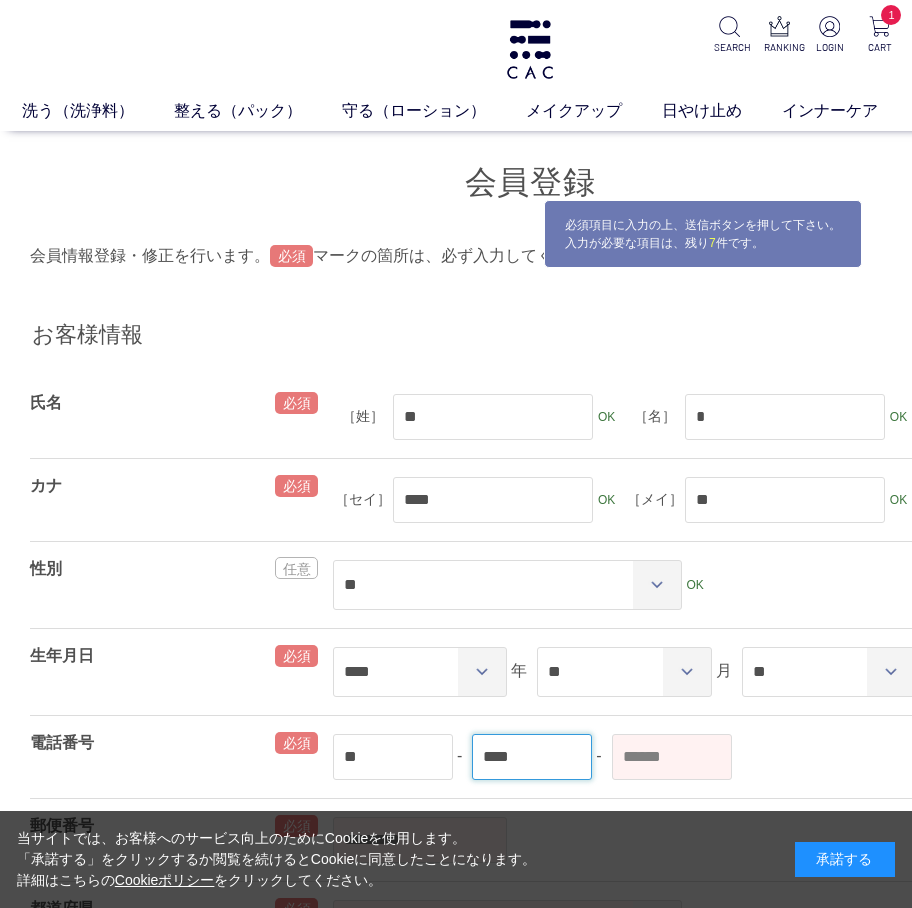 type on "****" 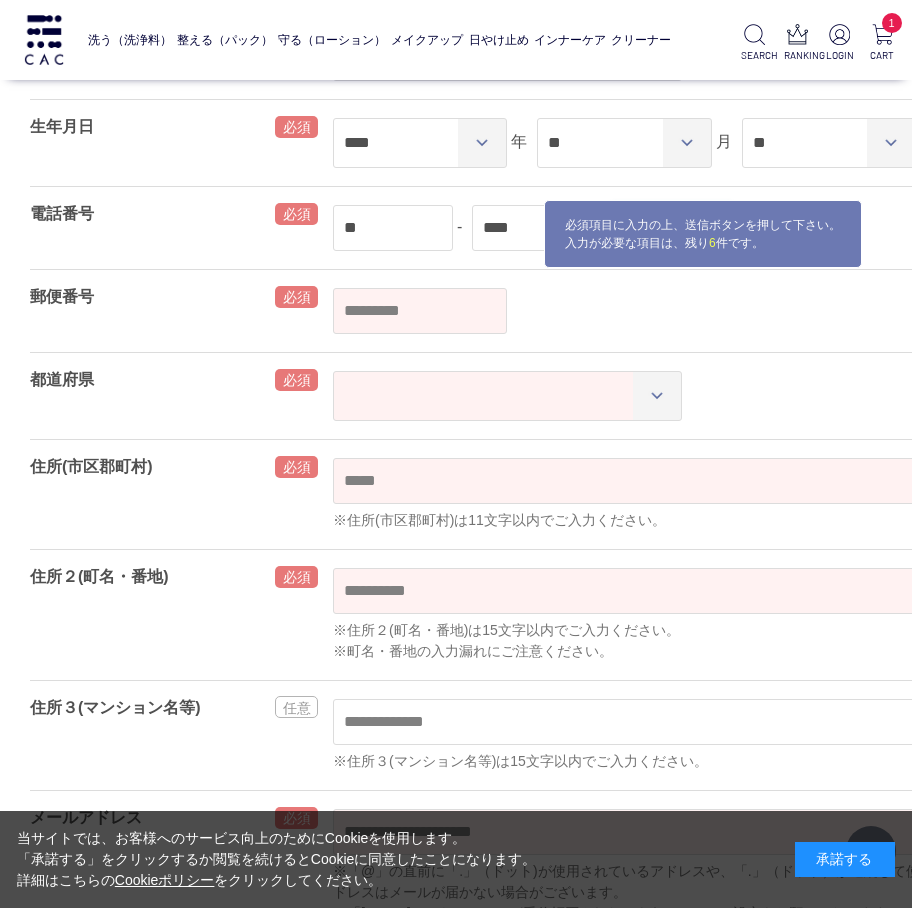 scroll, scrollTop: 400, scrollLeft: 0, axis: vertical 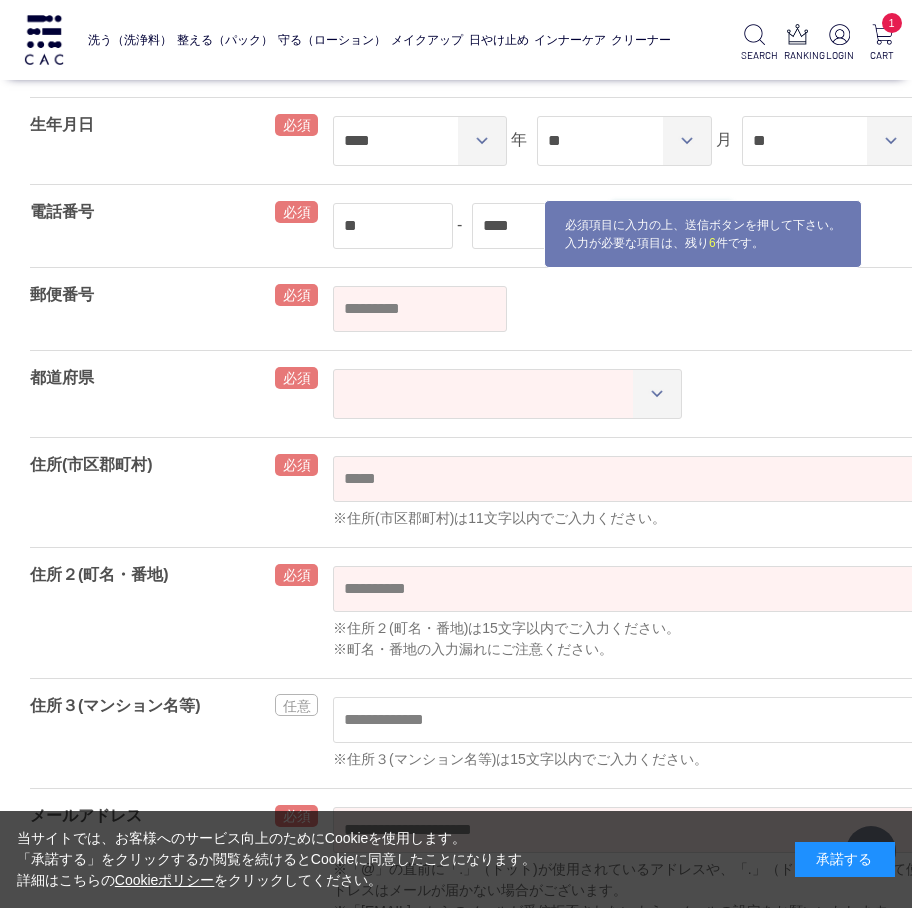 type on "****" 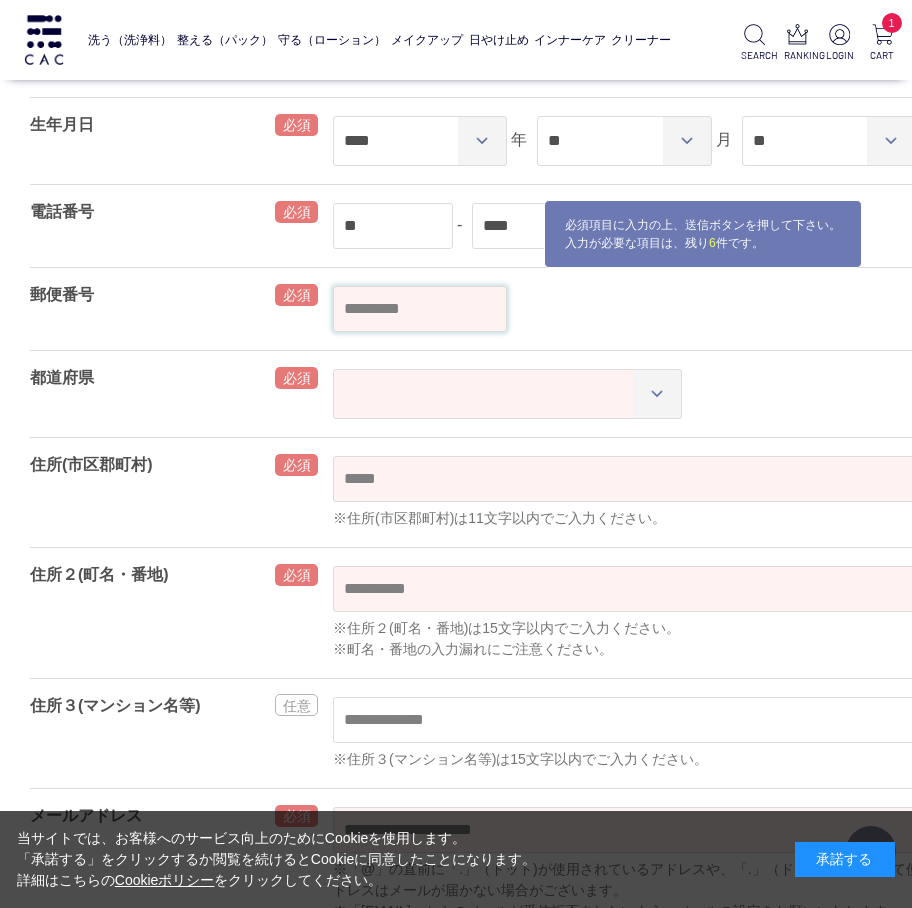 click at bounding box center (420, 309) 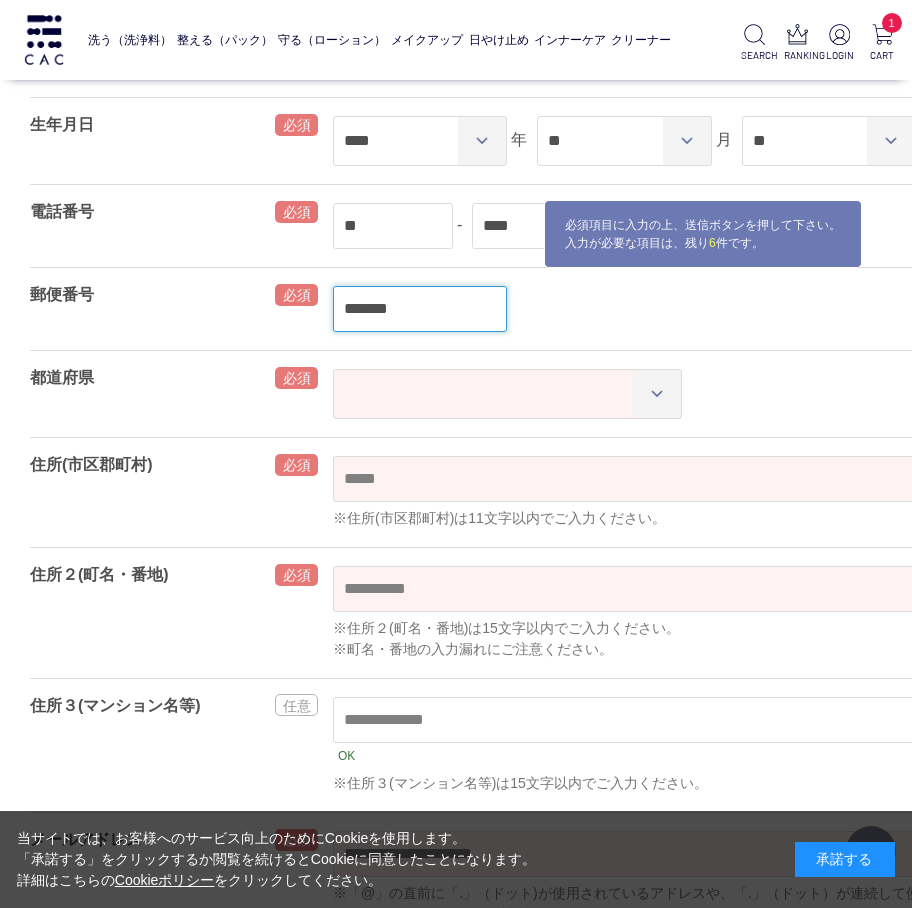 type on "*******" 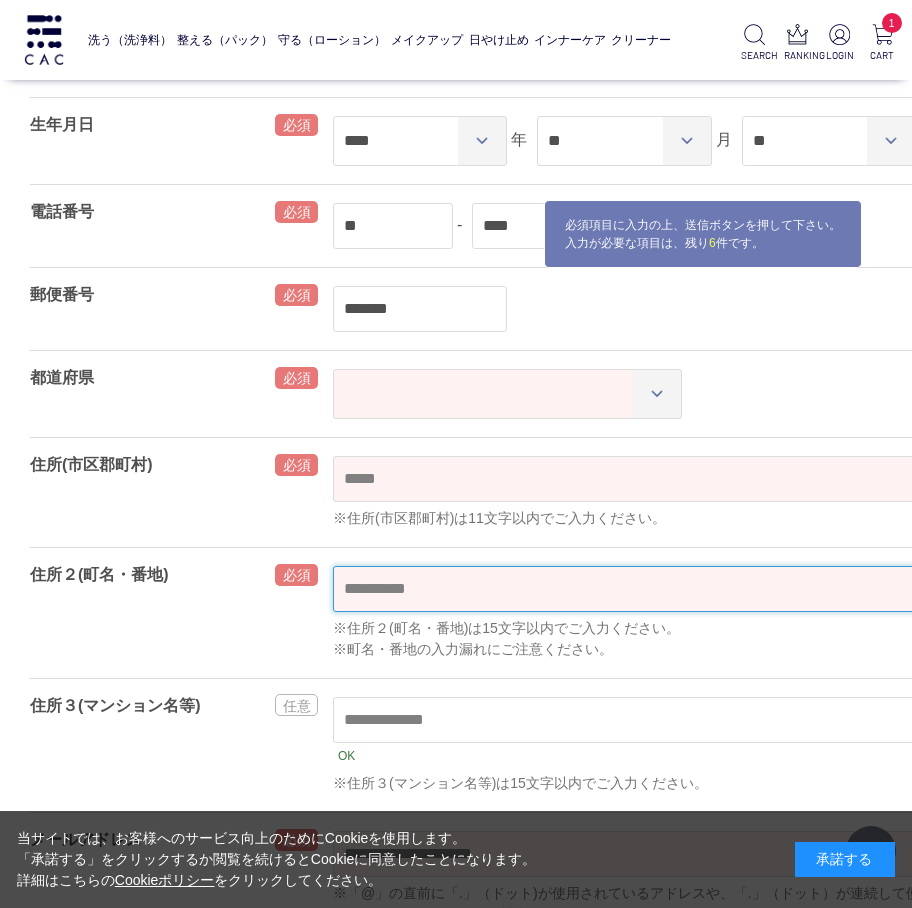 select 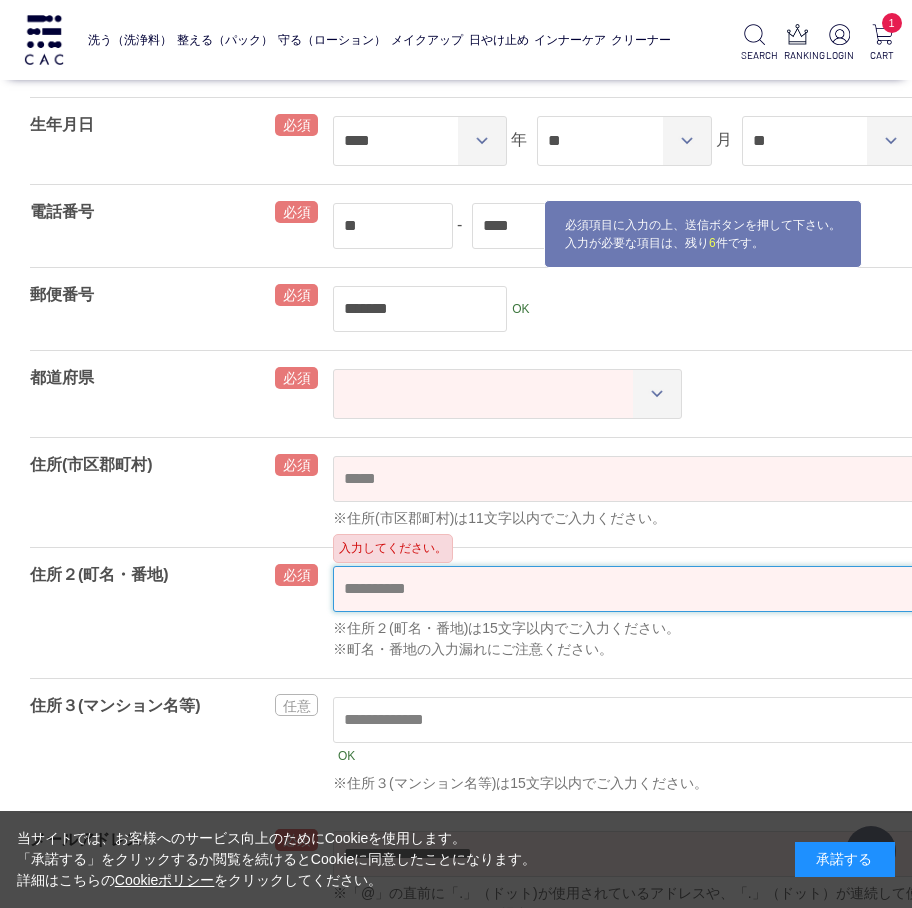 scroll, scrollTop: 400, scrollLeft: 118, axis: both 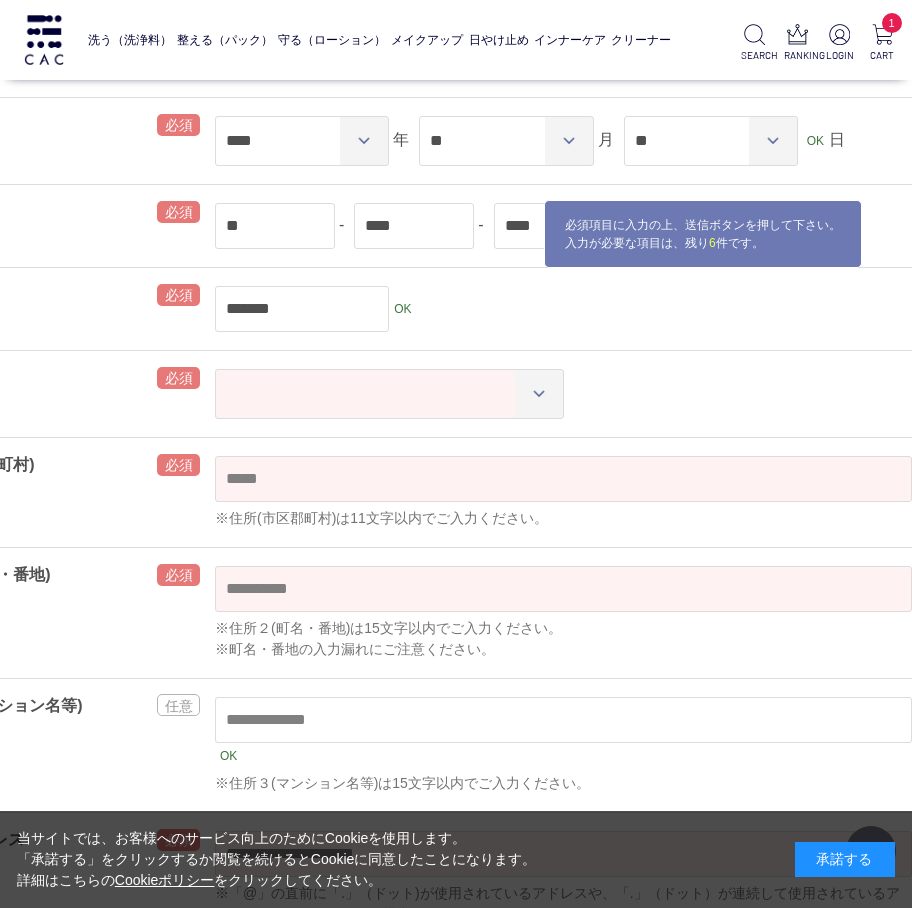 click on "*** *** *** *** *** *** *** *** *** *** *** *** *** **** *** *** *** *** *** *** *** *** *** *** *** *** *** *** *** **** *** *** *** *** *** *** *** *** *** *** *** *** *** *** *** **** *** OK" at bounding box center (563, 394) 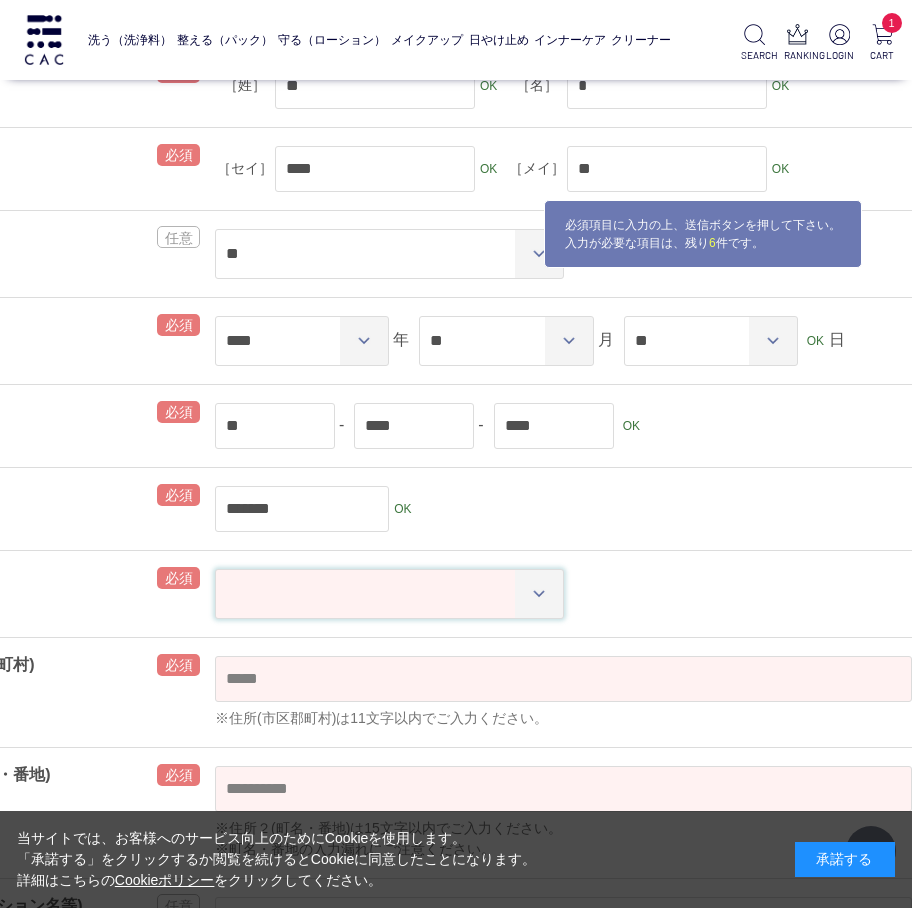 click on "*** *** *** *** *** *** *** *** *** *** *** *** *** **** *** *** *** *** *** *** *** *** *** *** *** *** *** *** *** **** *** *** *** *** *** *** *** *** *** *** *** *** *** *** *** **** ***" at bounding box center (389, 594) 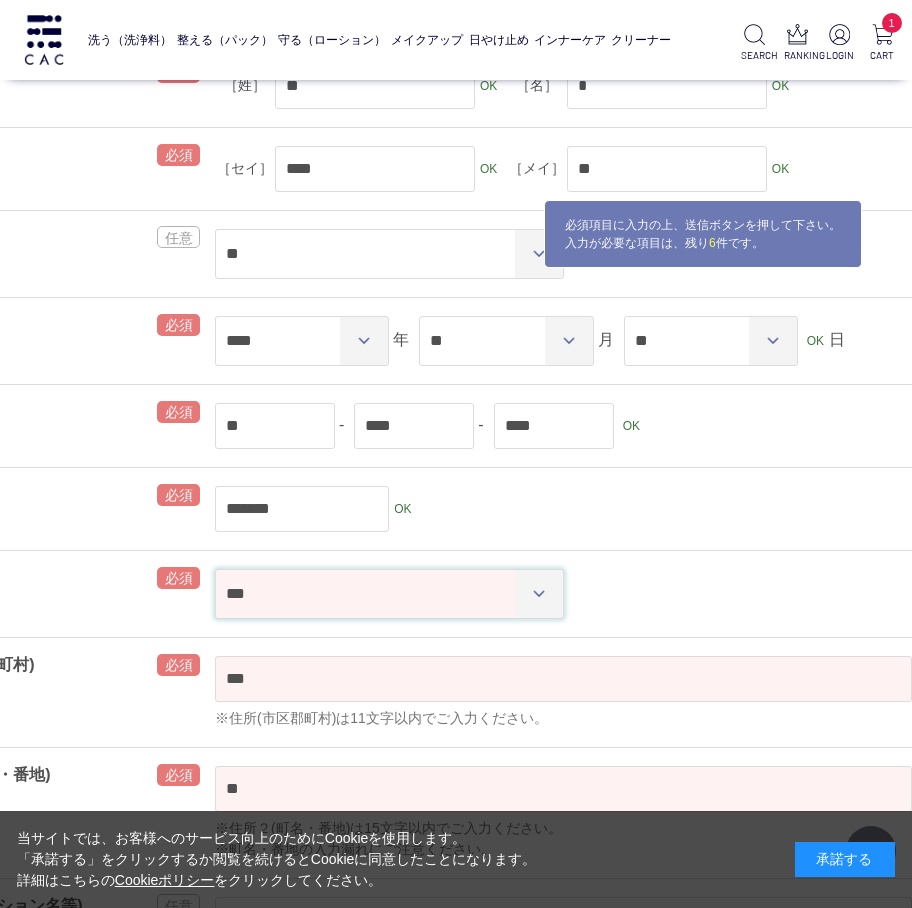 click on "*** *** *** *** *** *** *** *** *** *** *** *** *** **** *** *** *** *** *** *** *** *** *** *** *** *** *** *** *** **** *** *** *** *** *** *** *** *** *** *** *** *** *** *** *** **** ***" at bounding box center (389, 594) 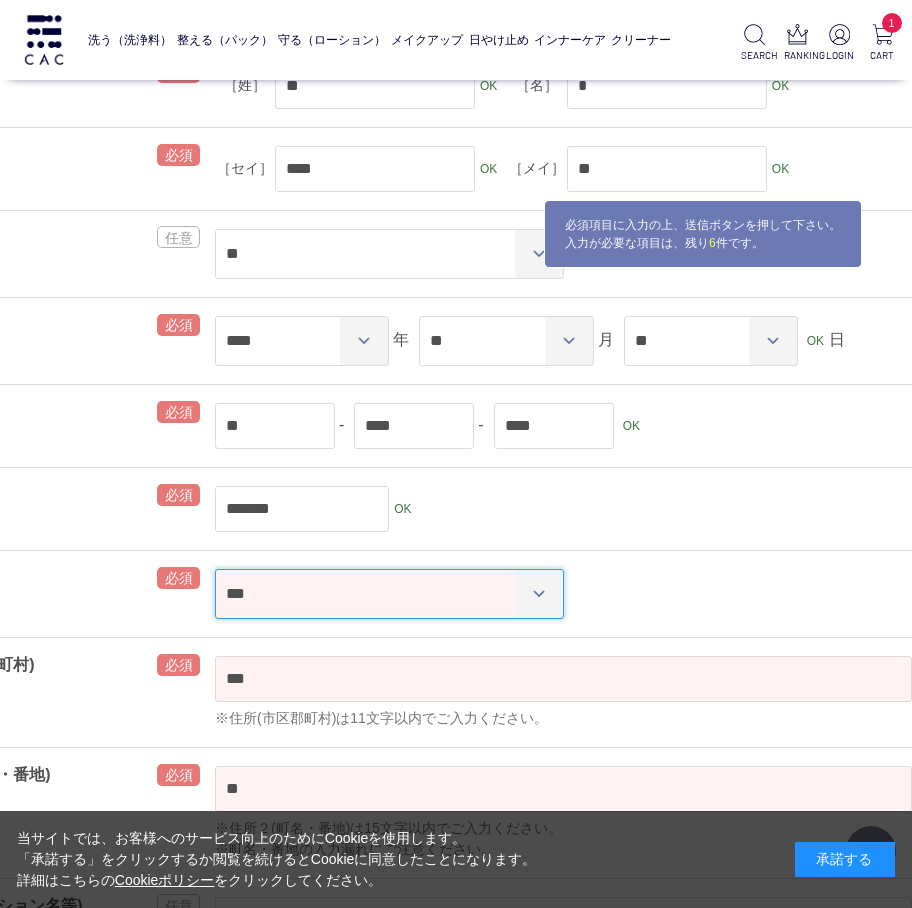 scroll, scrollTop: 600, scrollLeft: 118, axis: both 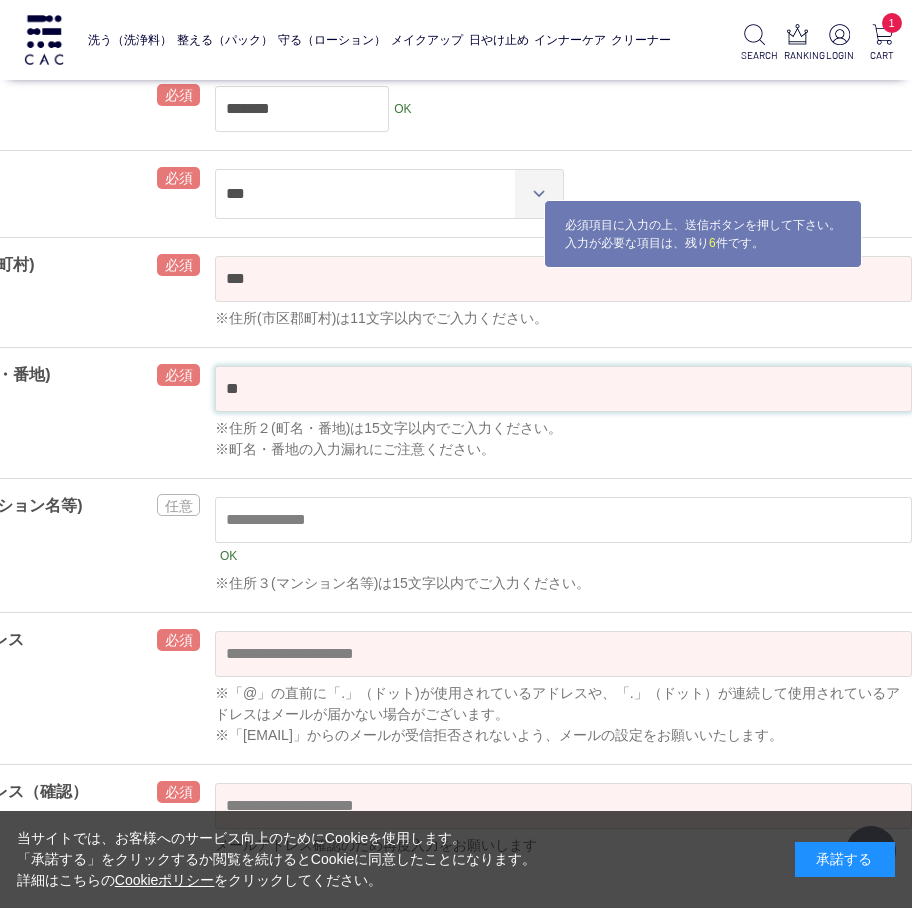 click on "**" at bounding box center (563, 389) 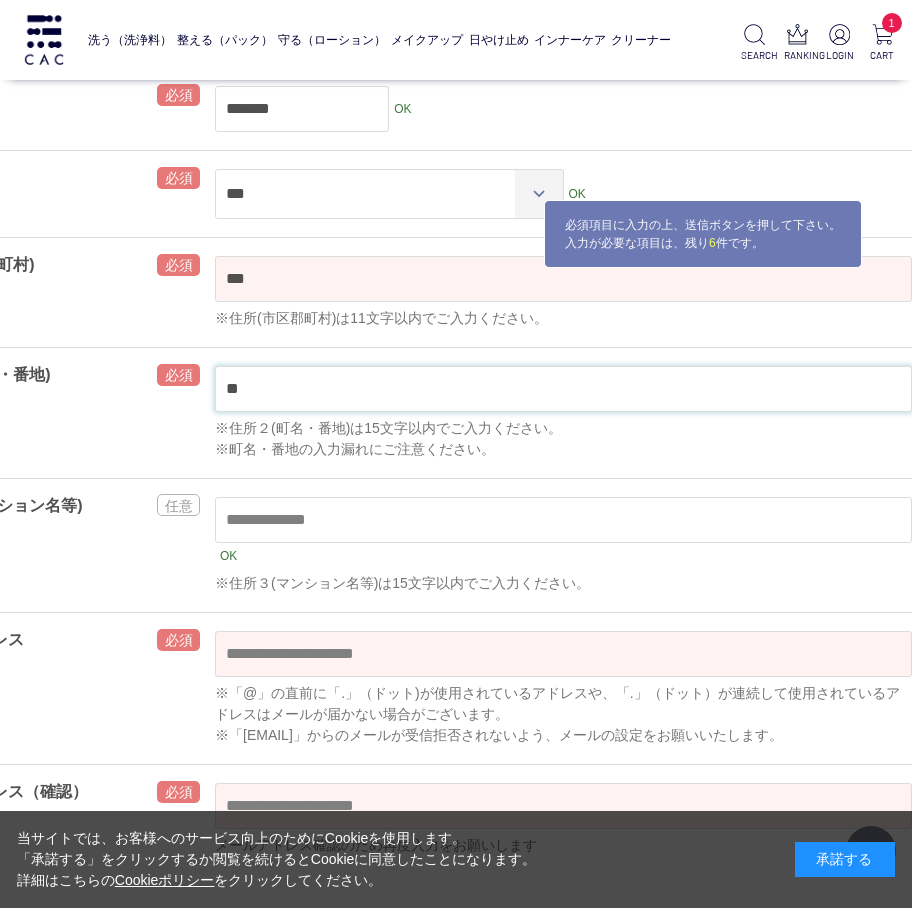 paste on "***" 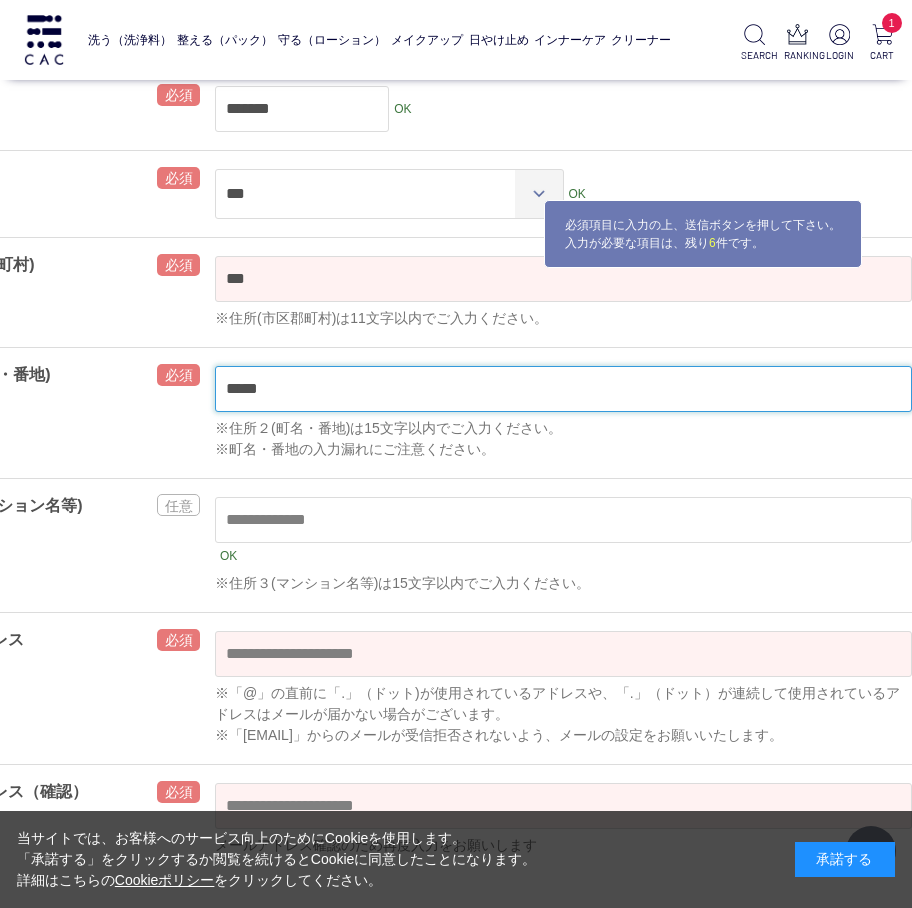 type on "*****" 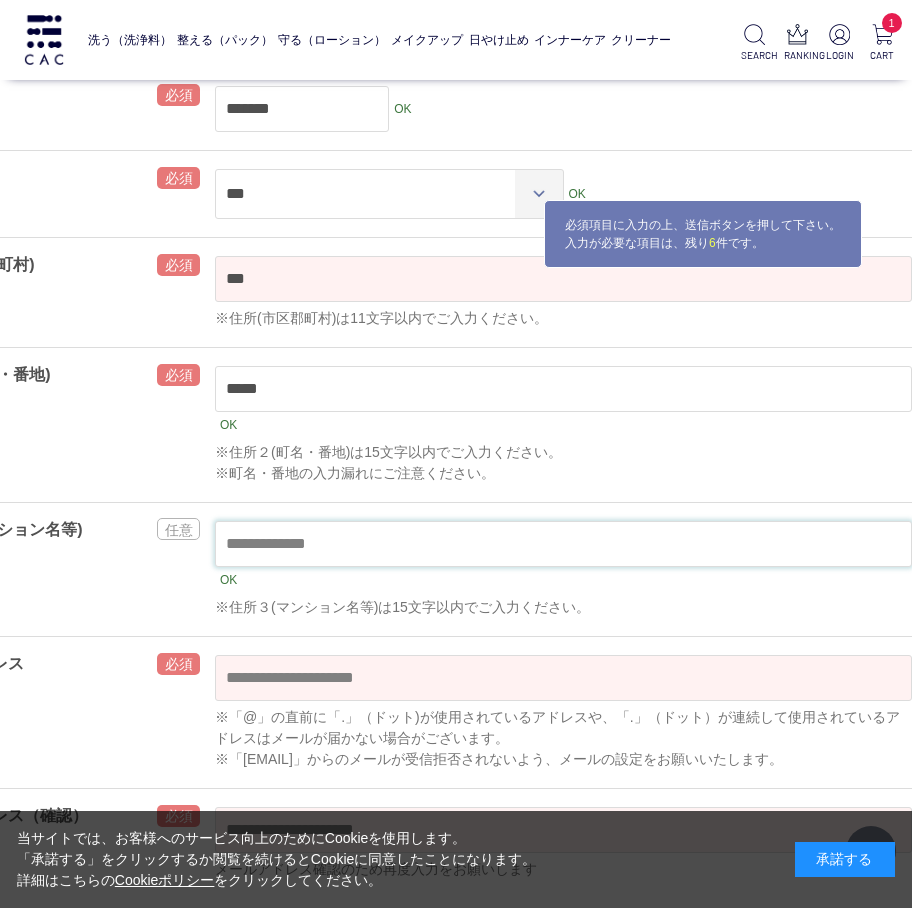 click at bounding box center [563, 544] 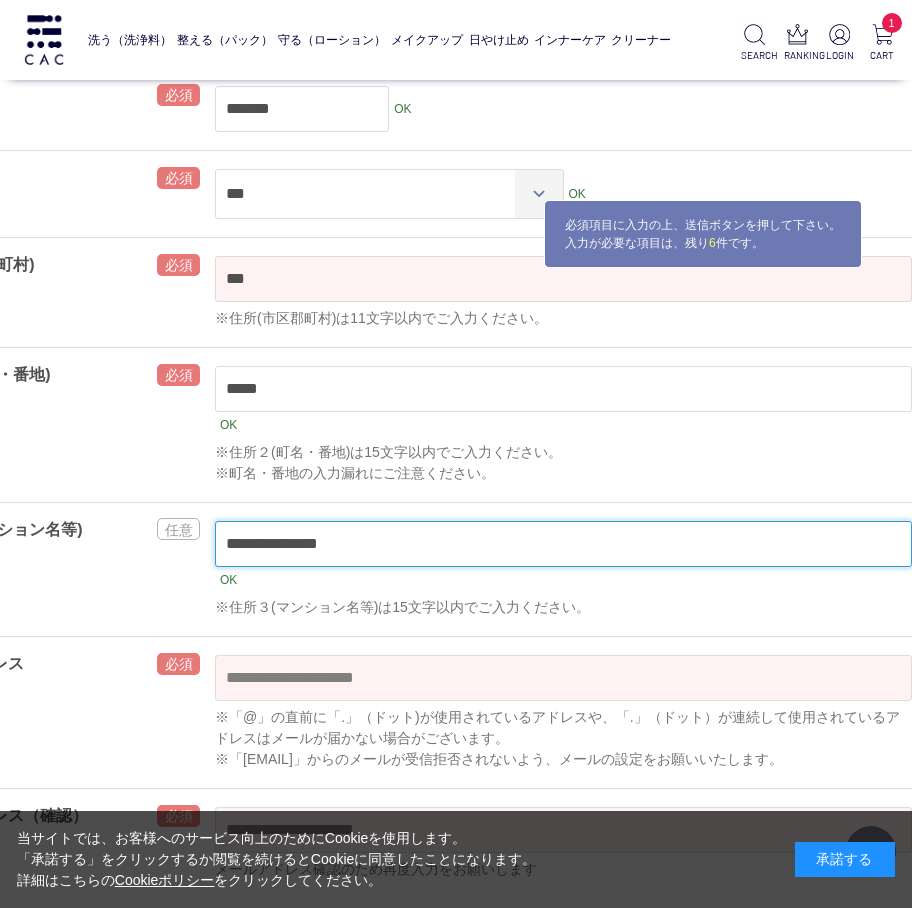 type on "**********" 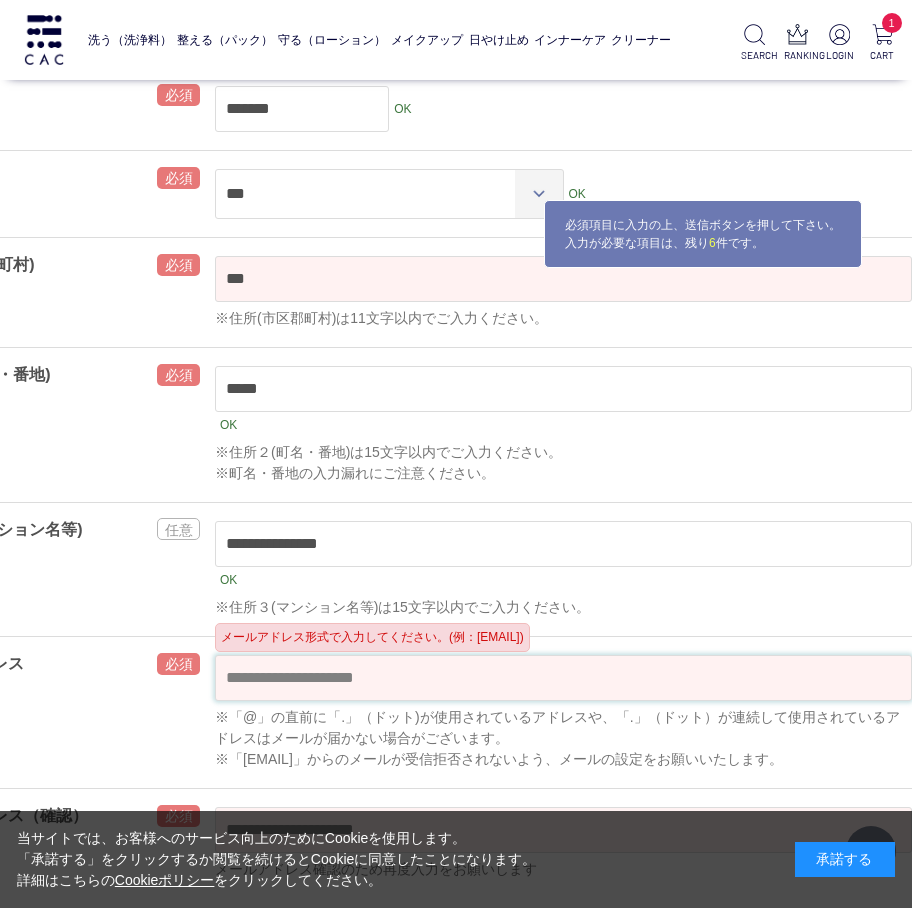 click at bounding box center [563, 678] 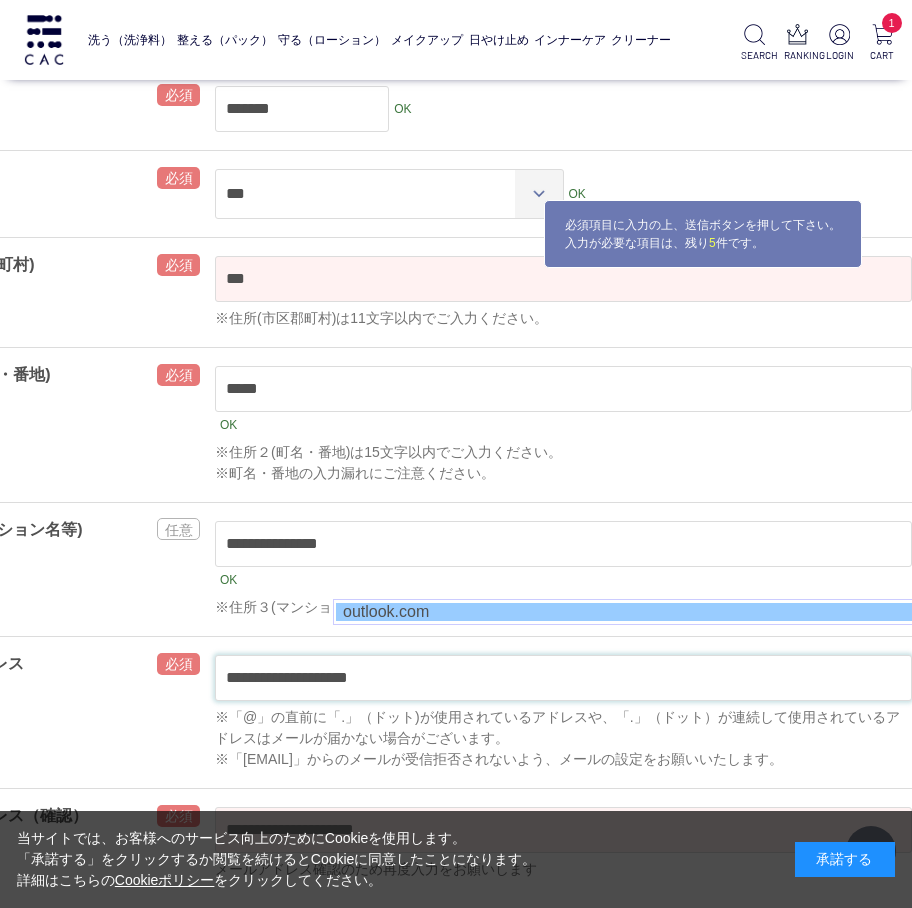 scroll, scrollTop: 1000, scrollLeft: 118, axis: both 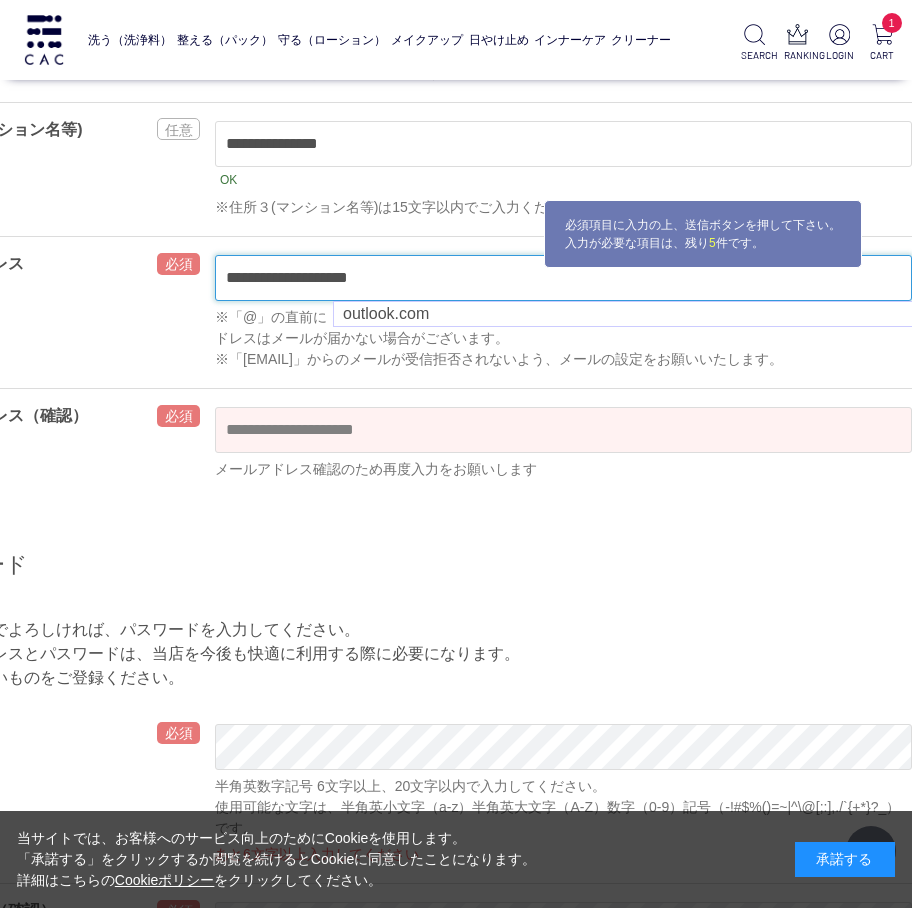type on "**********" 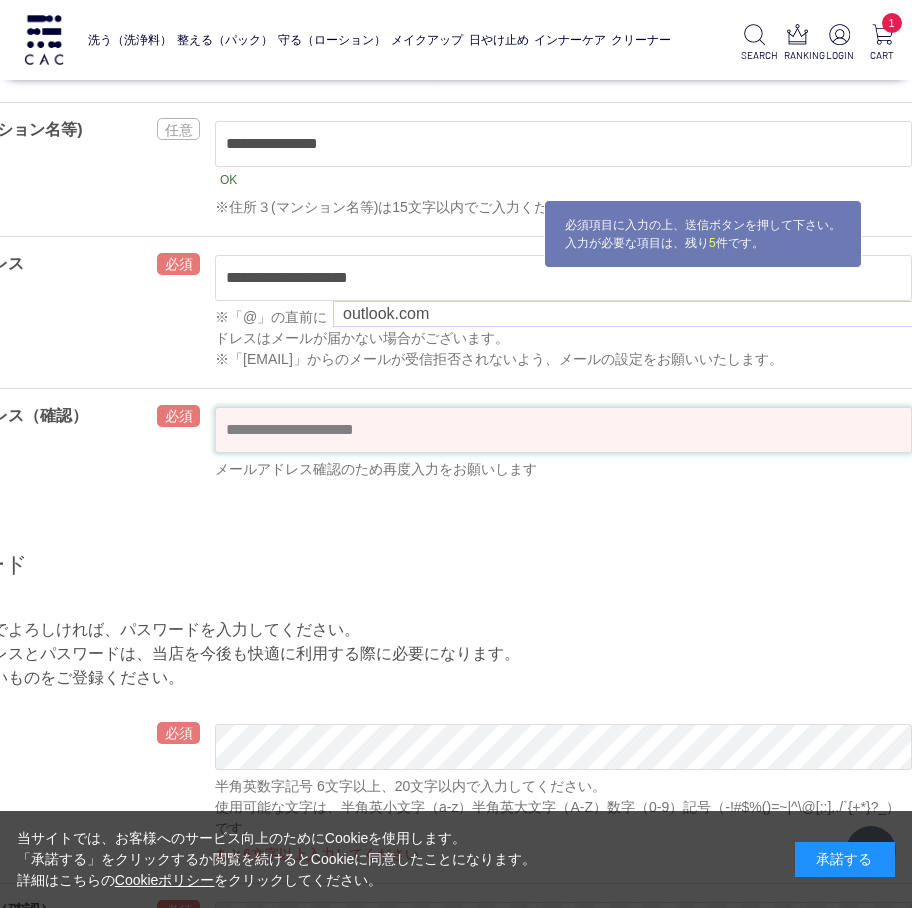 click at bounding box center (563, 430) 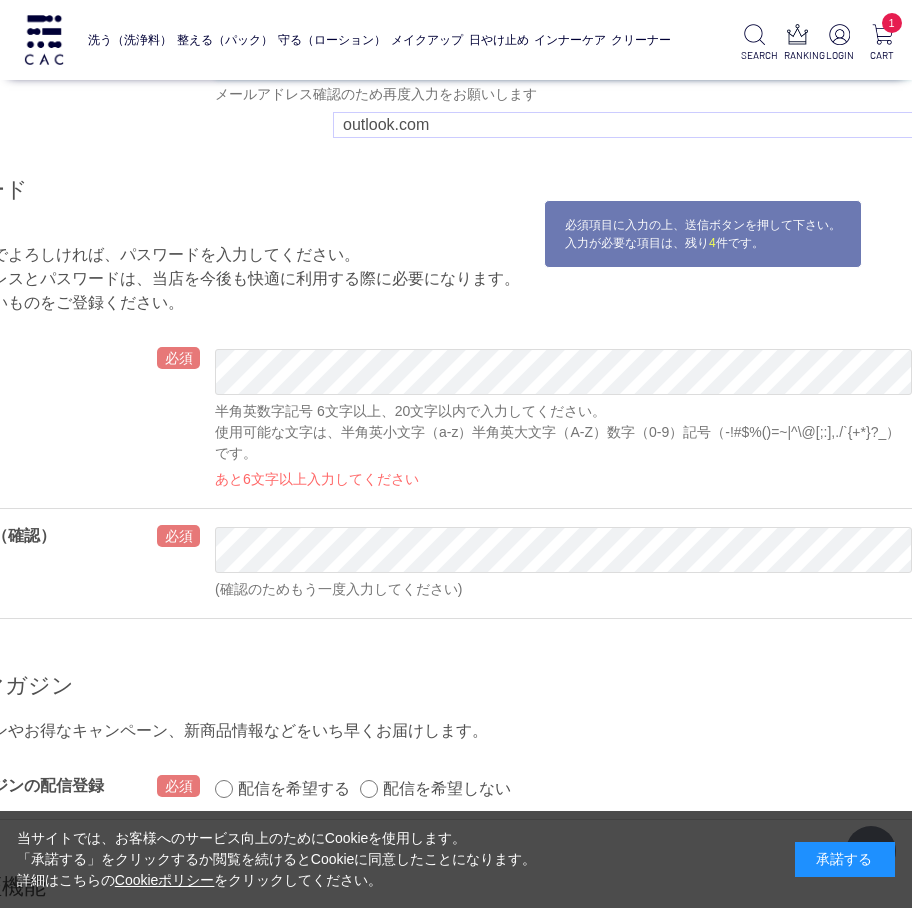scroll, scrollTop: 1400, scrollLeft: 118, axis: both 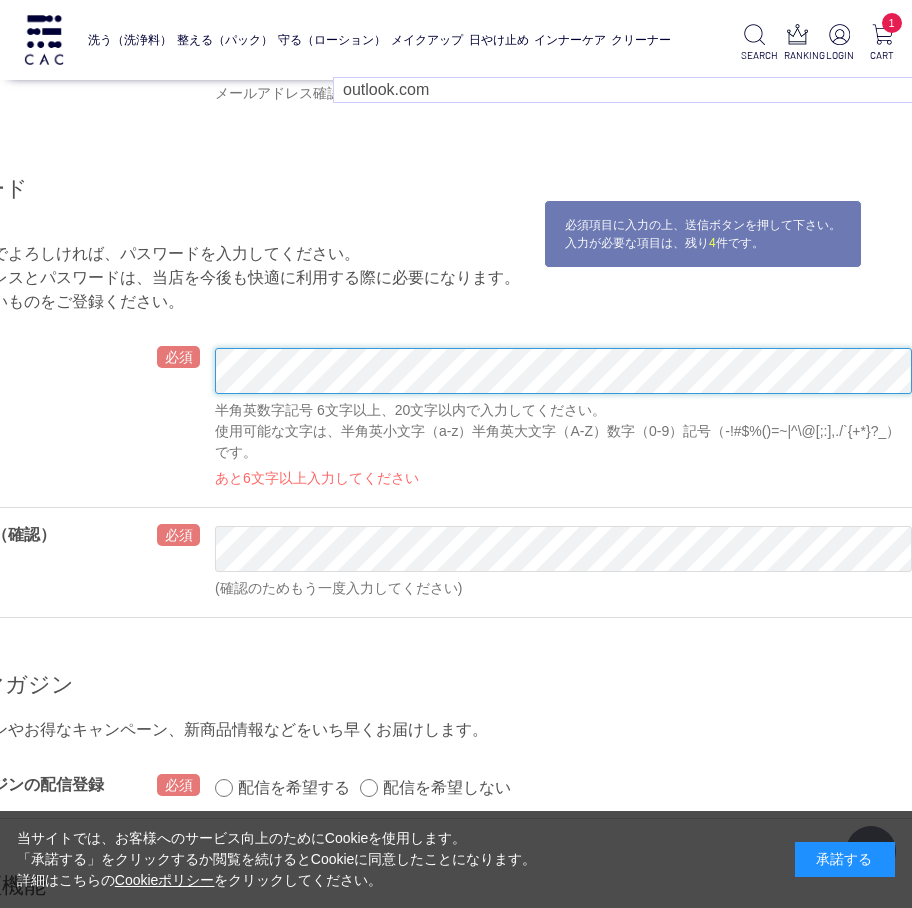 type on "**********" 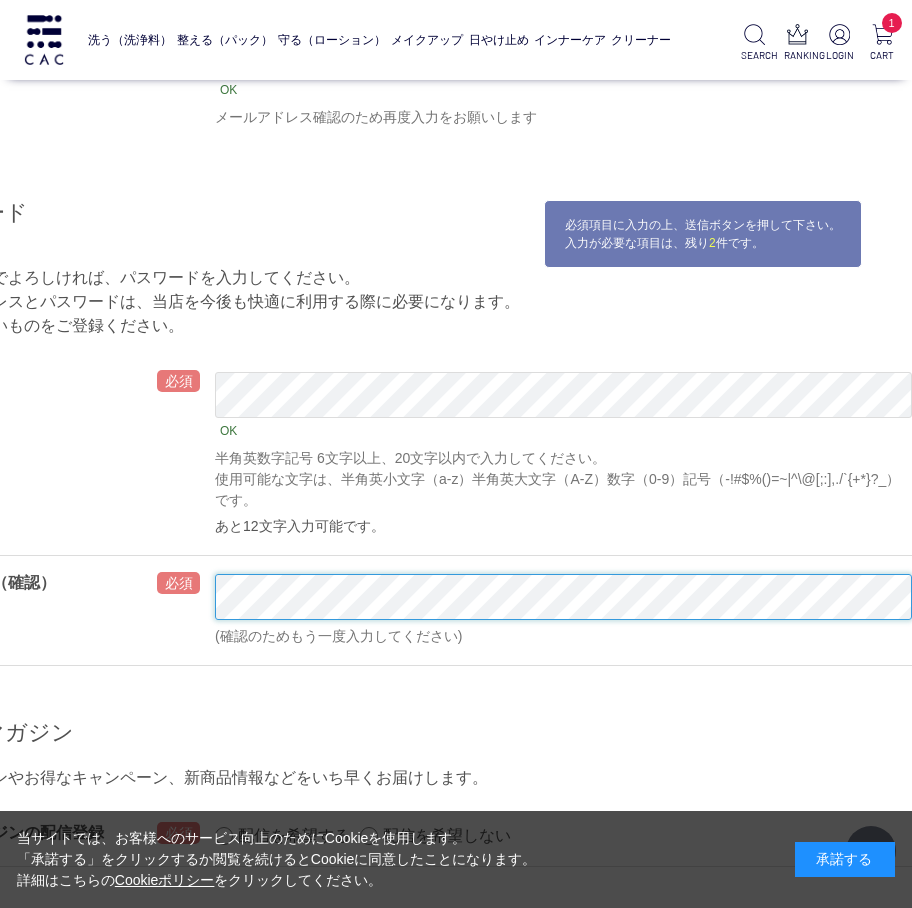 scroll, scrollTop: 2200, scrollLeft: 118, axis: both 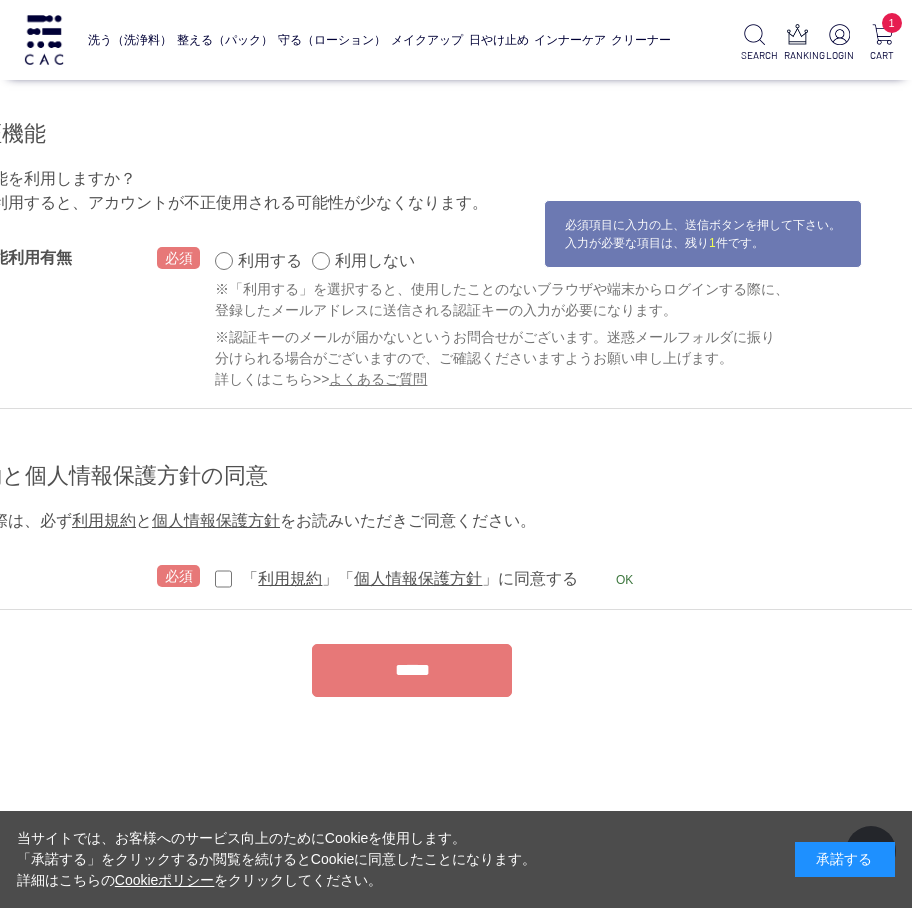 click on "*****" at bounding box center (412, 670) 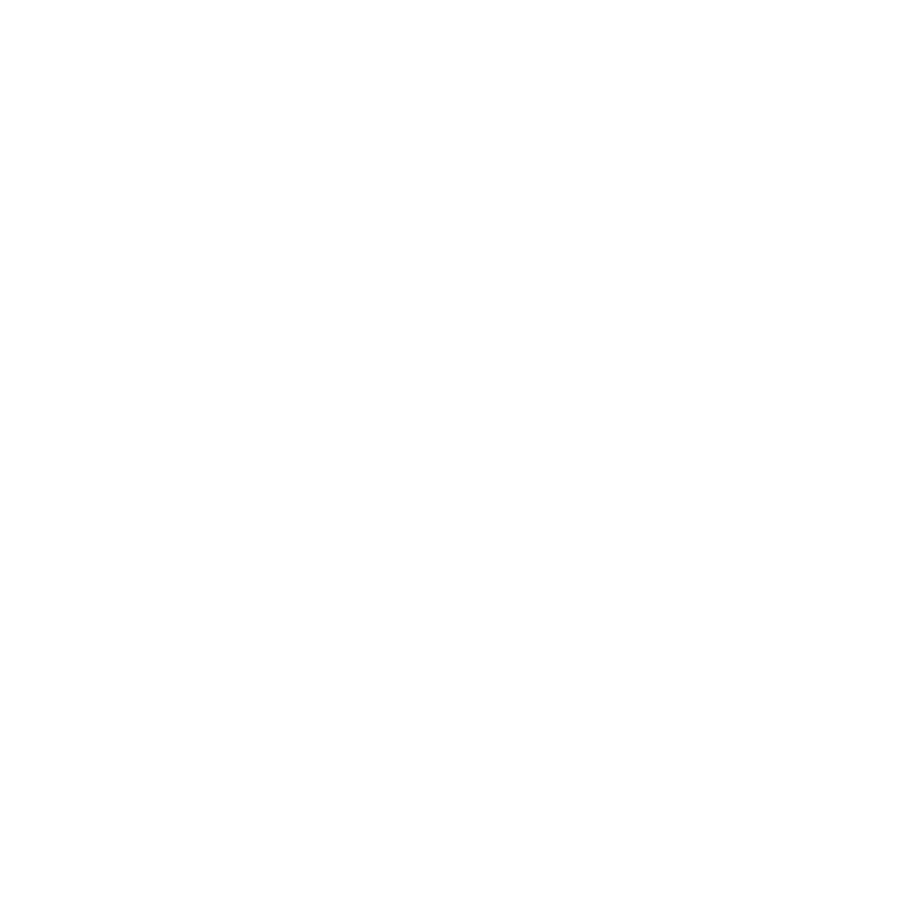 scroll, scrollTop: 0, scrollLeft: 0, axis: both 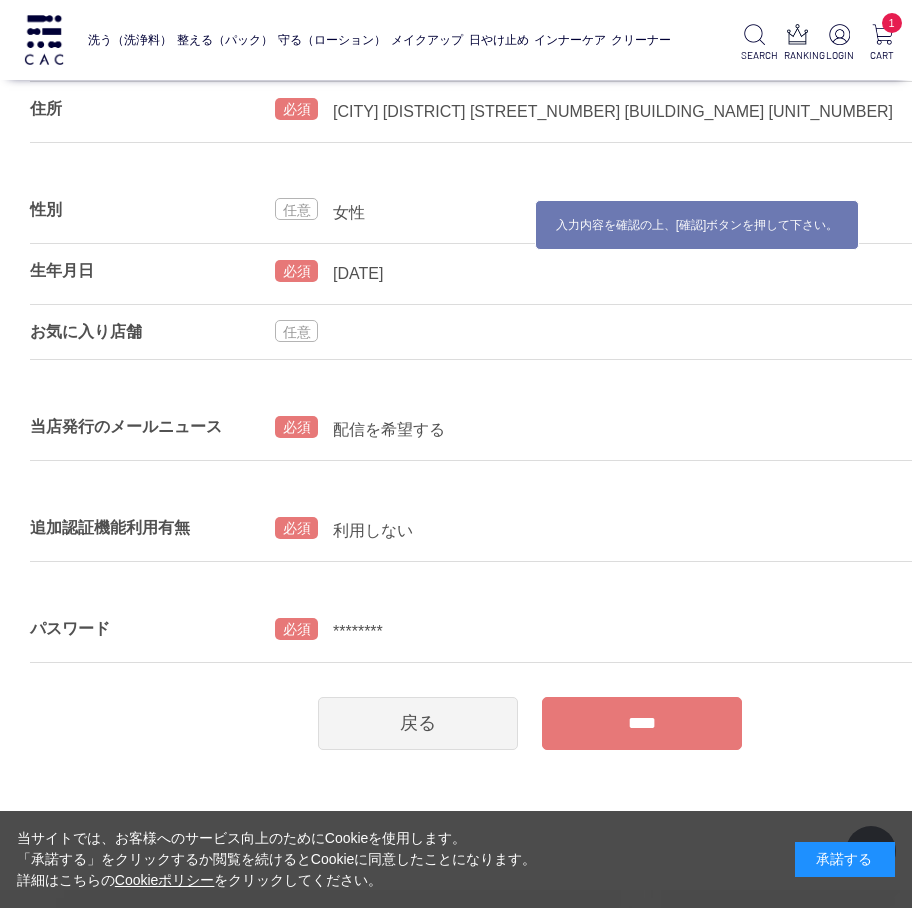 click on "****" at bounding box center (642, 723) 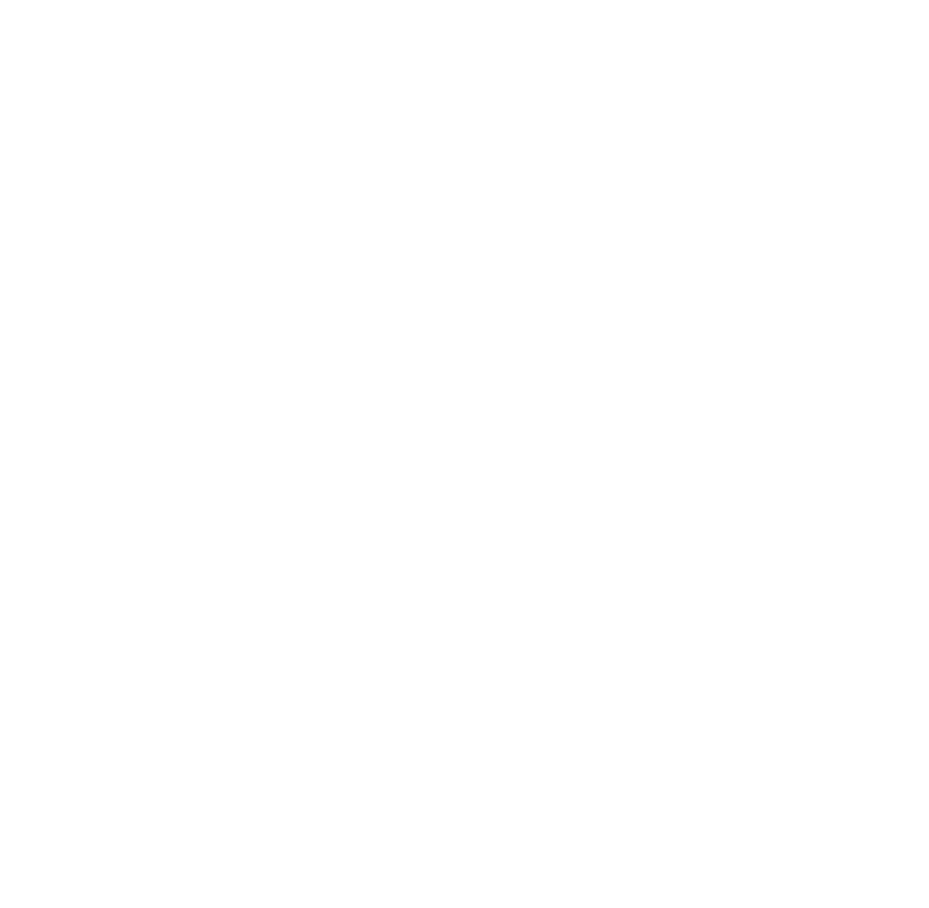 scroll, scrollTop: 0, scrollLeft: 0, axis: both 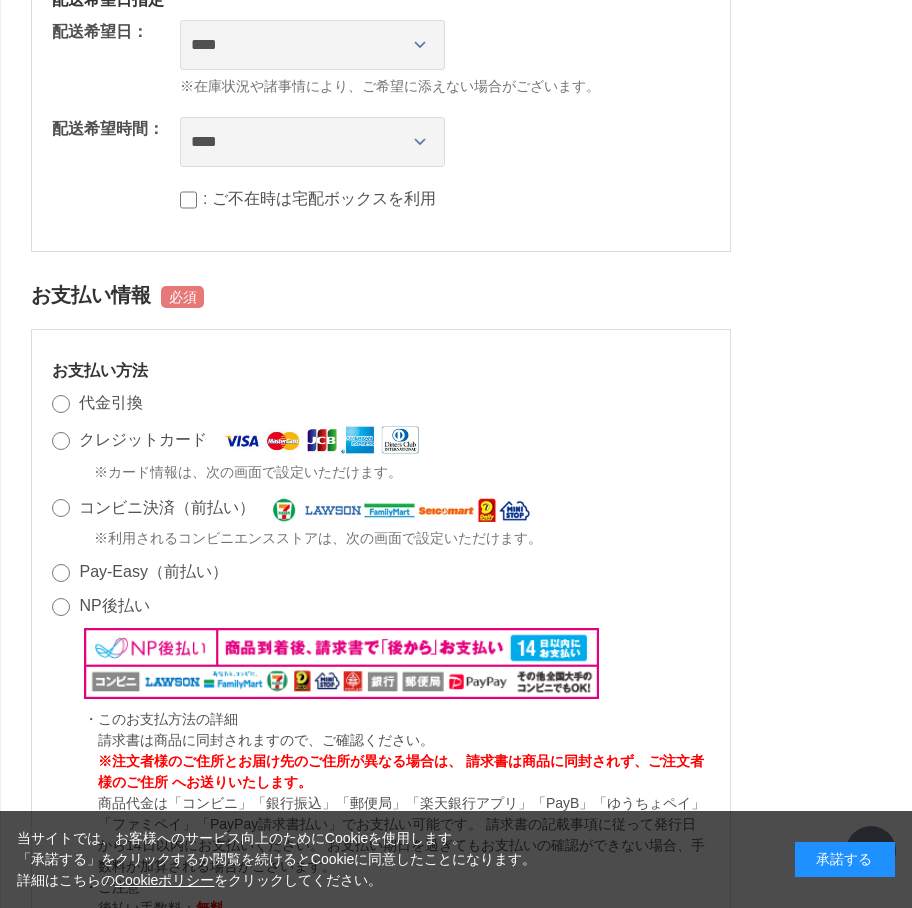 click on "クレジットカード" at bounding box center (143, 439) 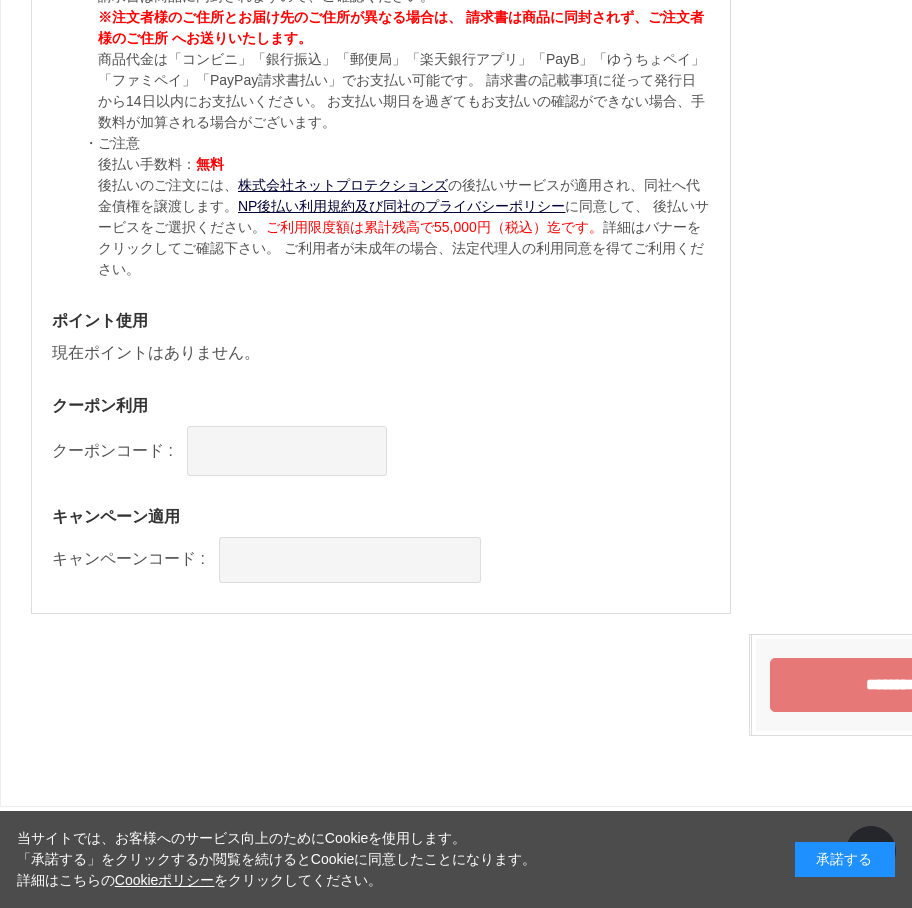scroll, scrollTop: 1837, scrollLeft: 0, axis: vertical 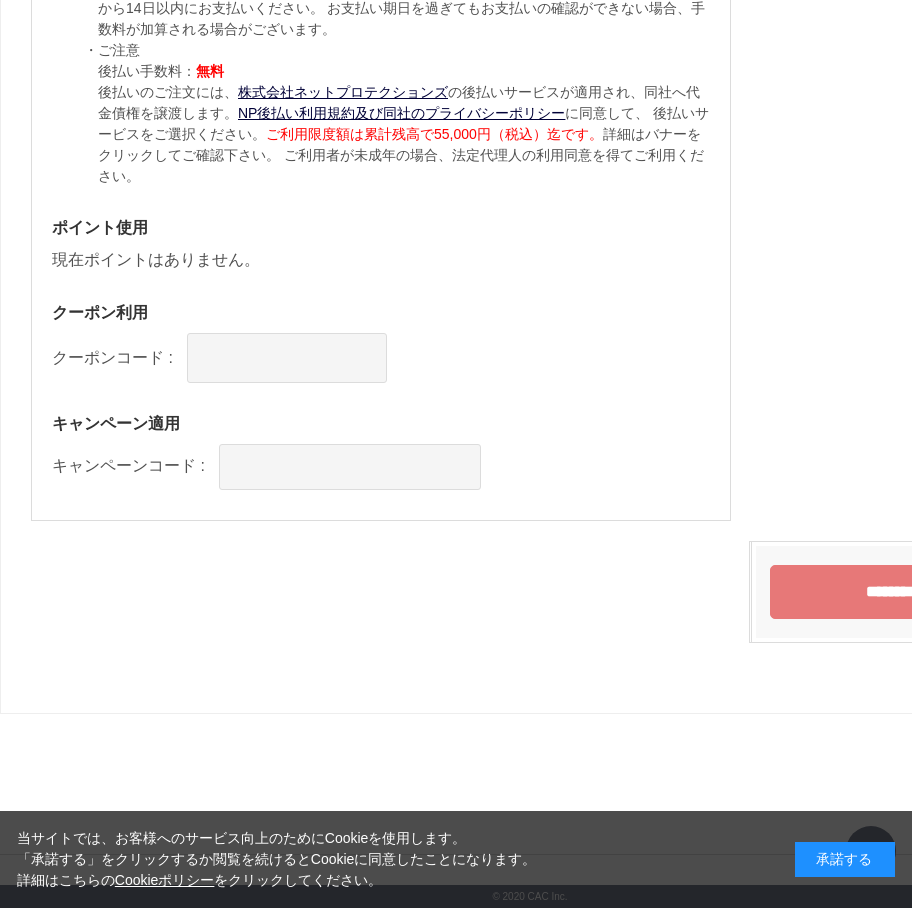 click on "********" at bounding box center (891, 592) 